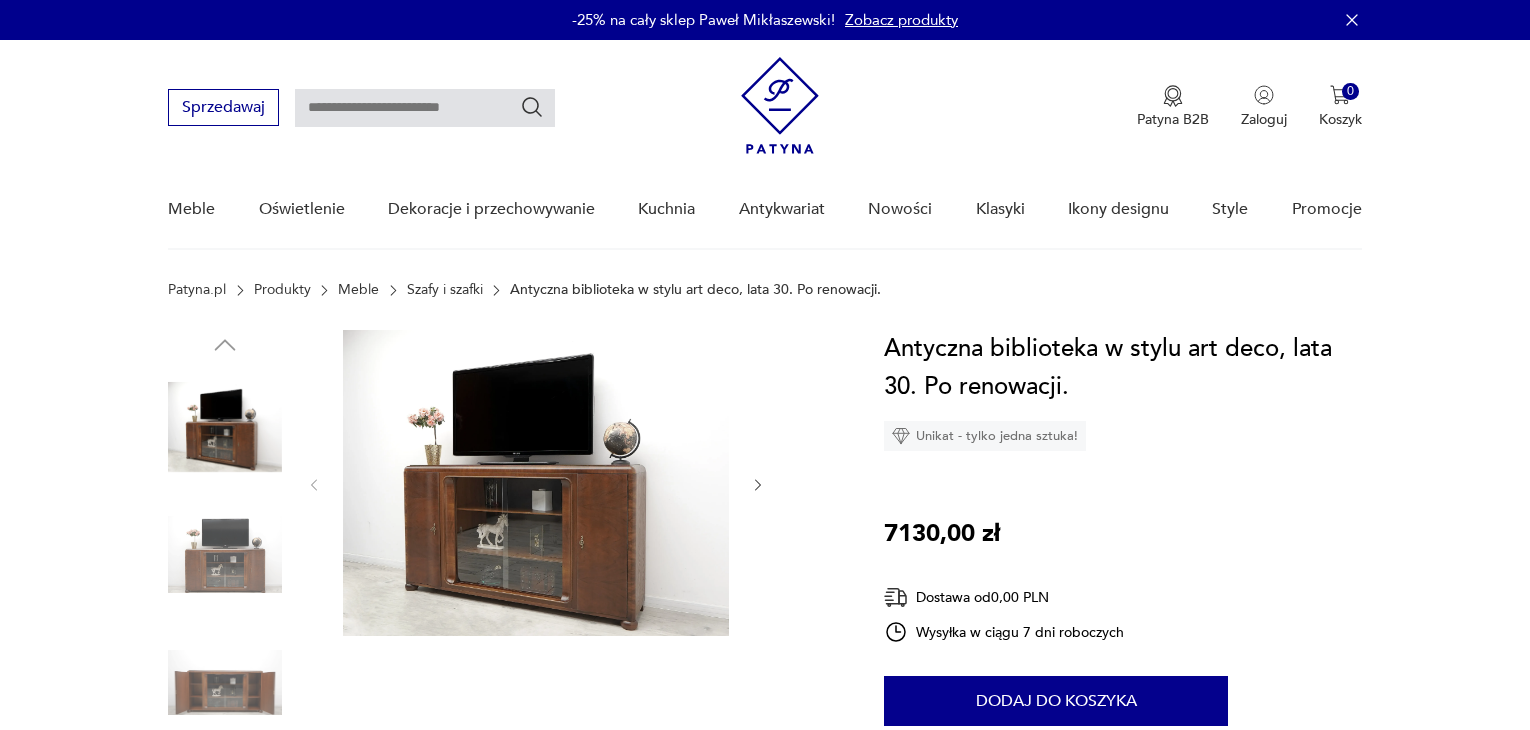 scroll, scrollTop: 118, scrollLeft: 0, axis: vertical 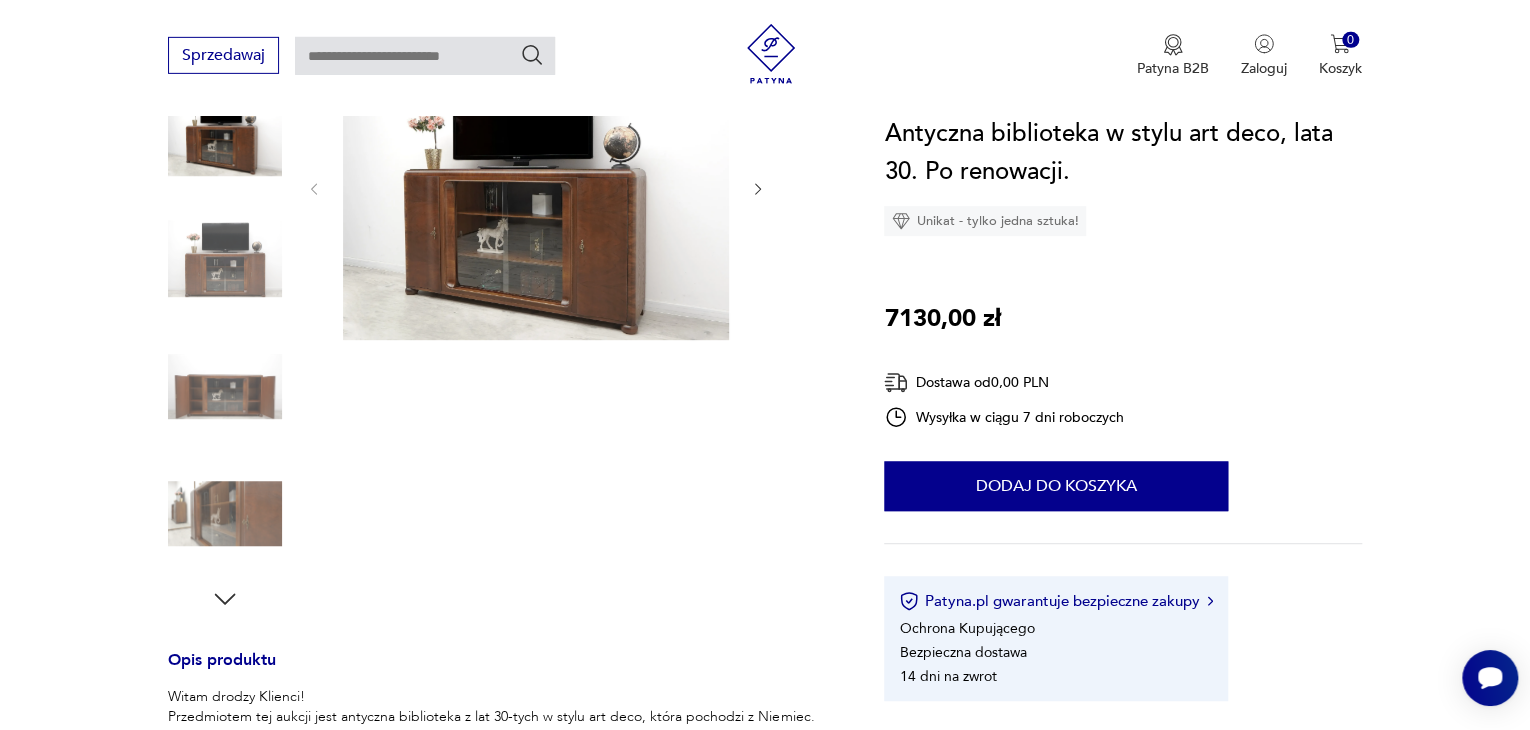 click at bounding box center [225, 259] 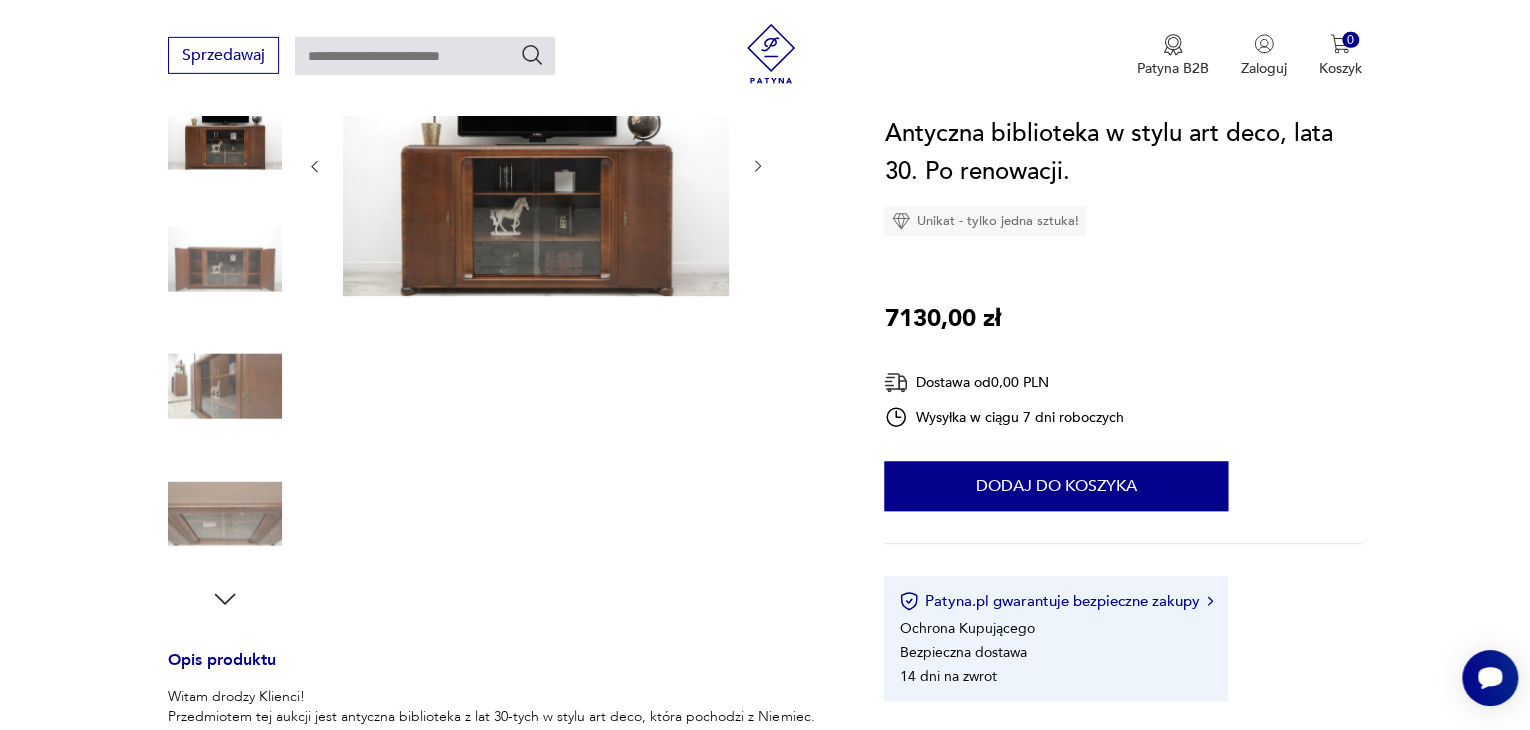 click at bounding box center (225, 386) 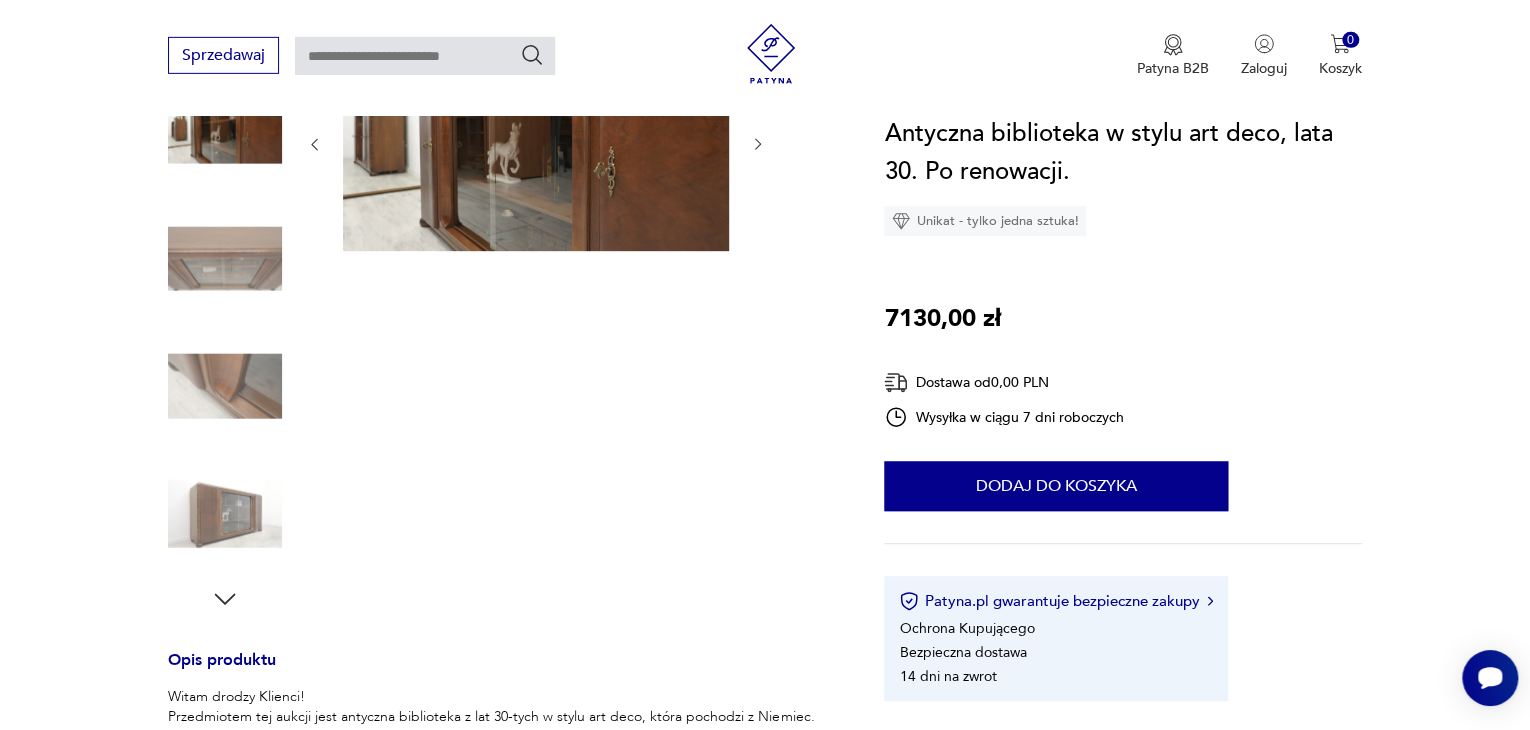 click at bounding box center (225, 514) 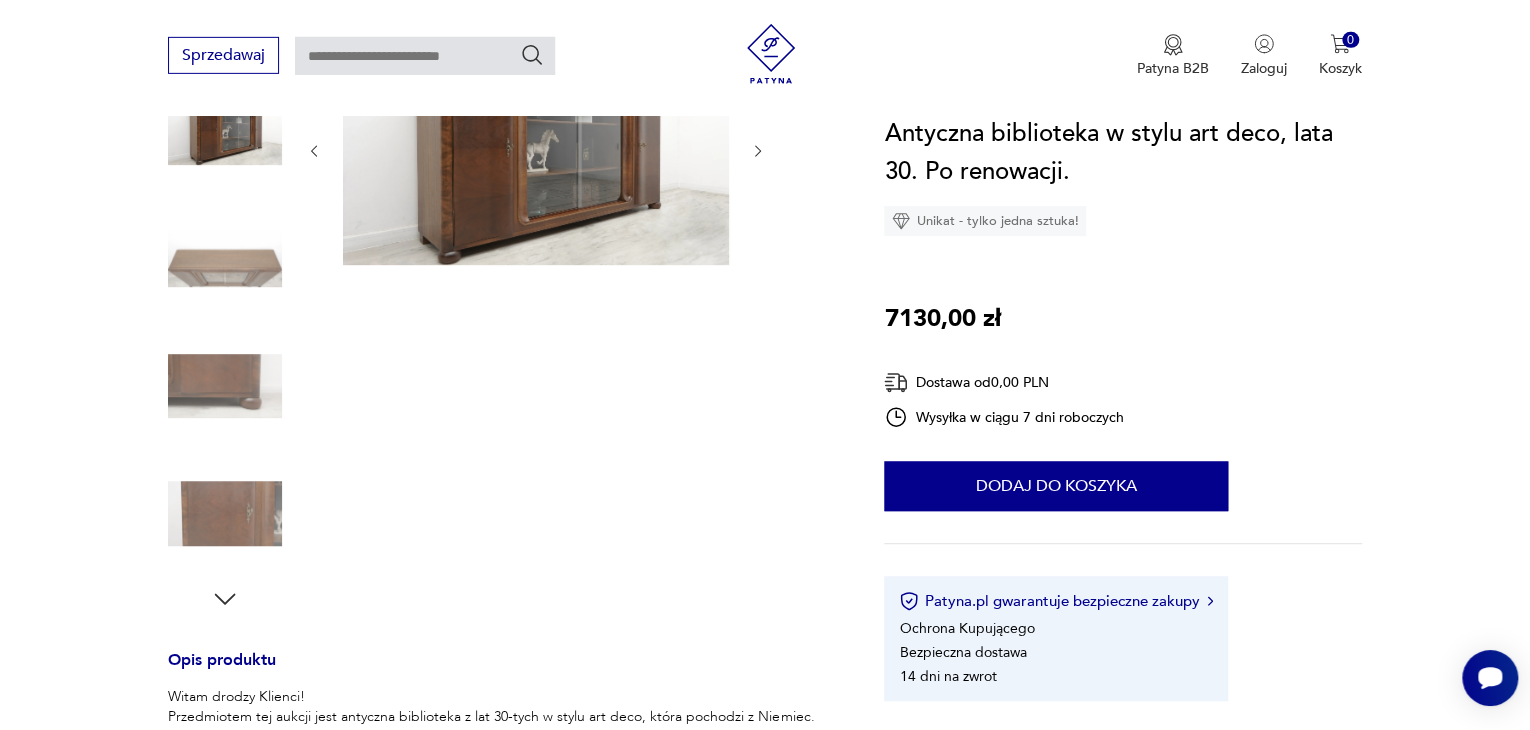 click at bounding box center (225, 514) 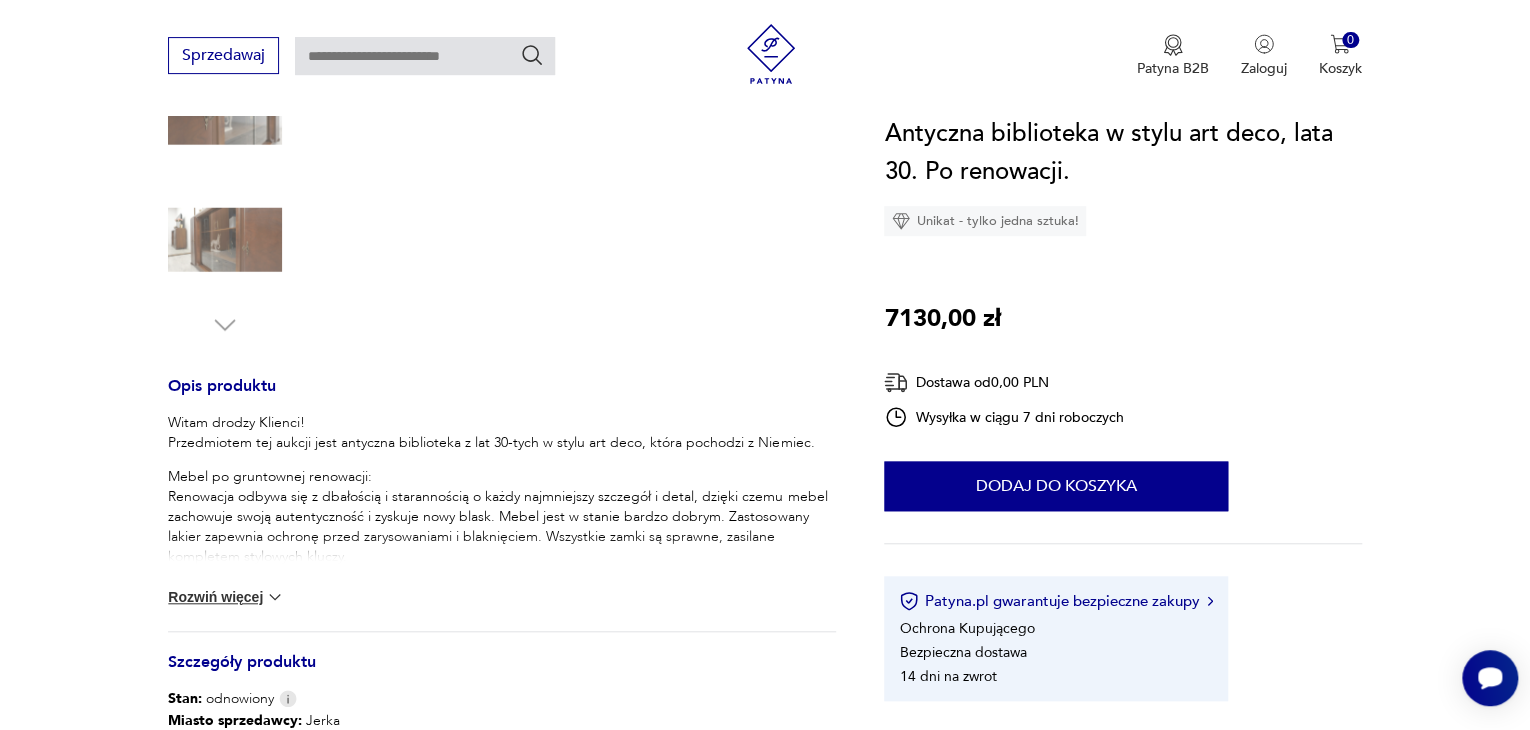 scroll, scrollTop: 575, scrollLeft: 0, axis: vertical 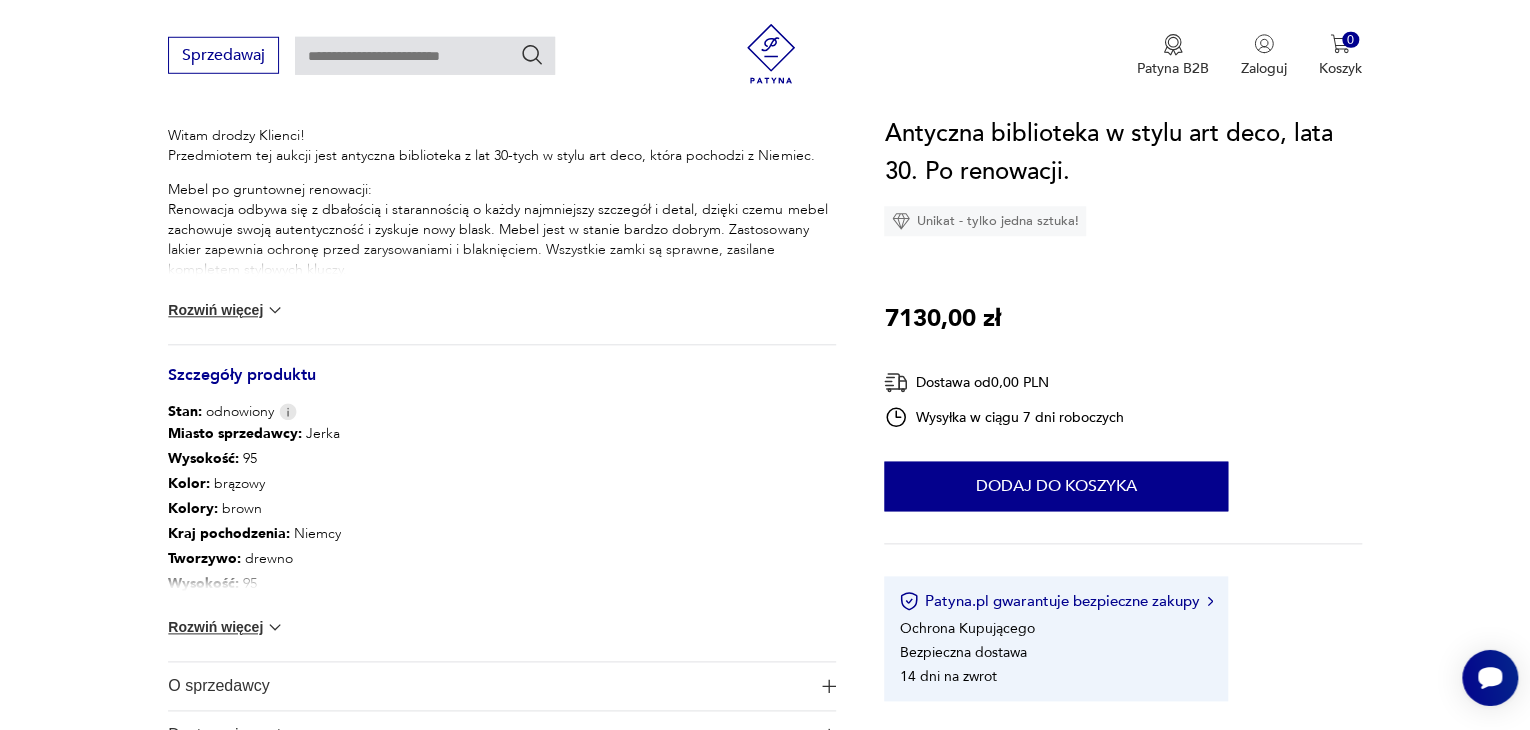 click on "Rozwiń więcej" at bounding box center (226, 310) 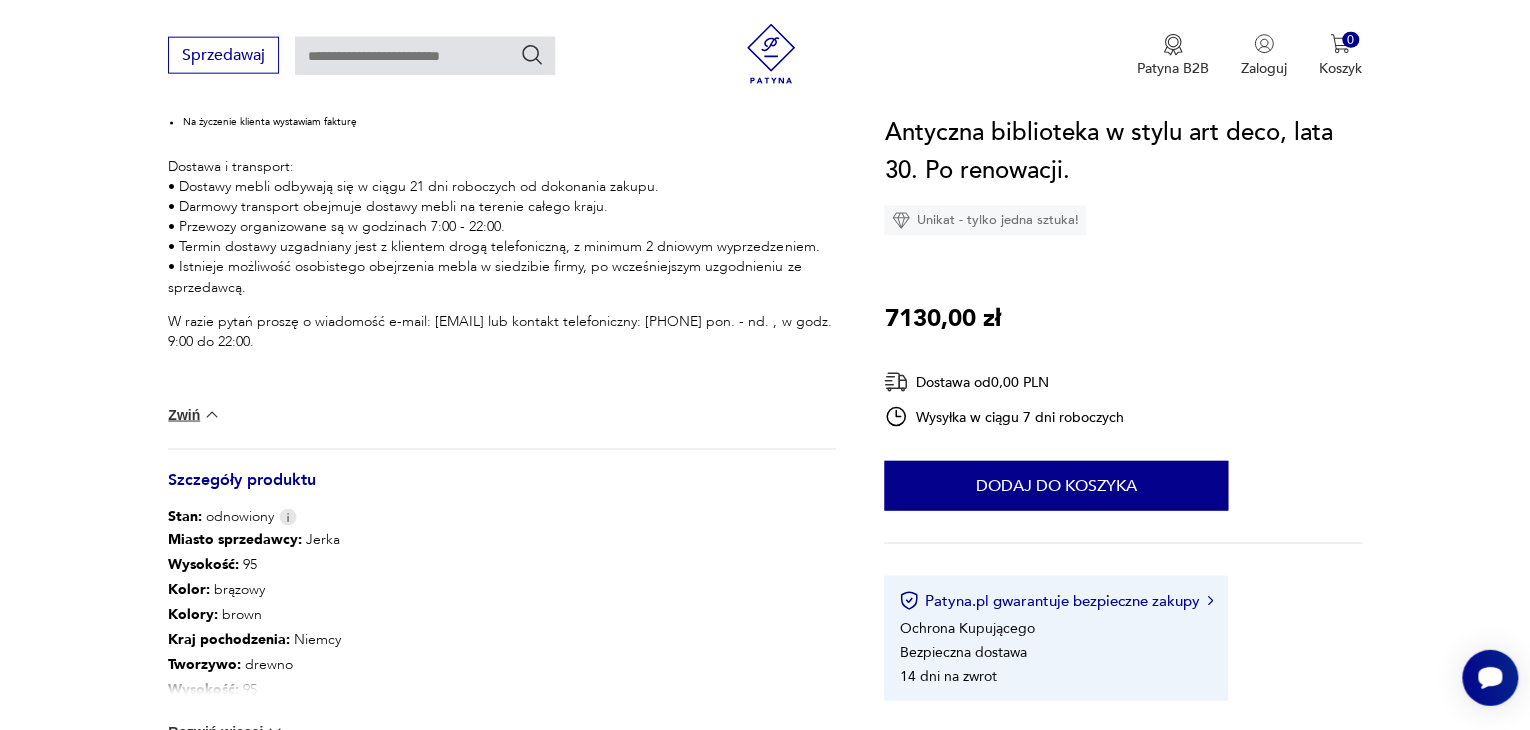 scroll, scrollTop: 1622, scrollLeft: 0, axis: vertical 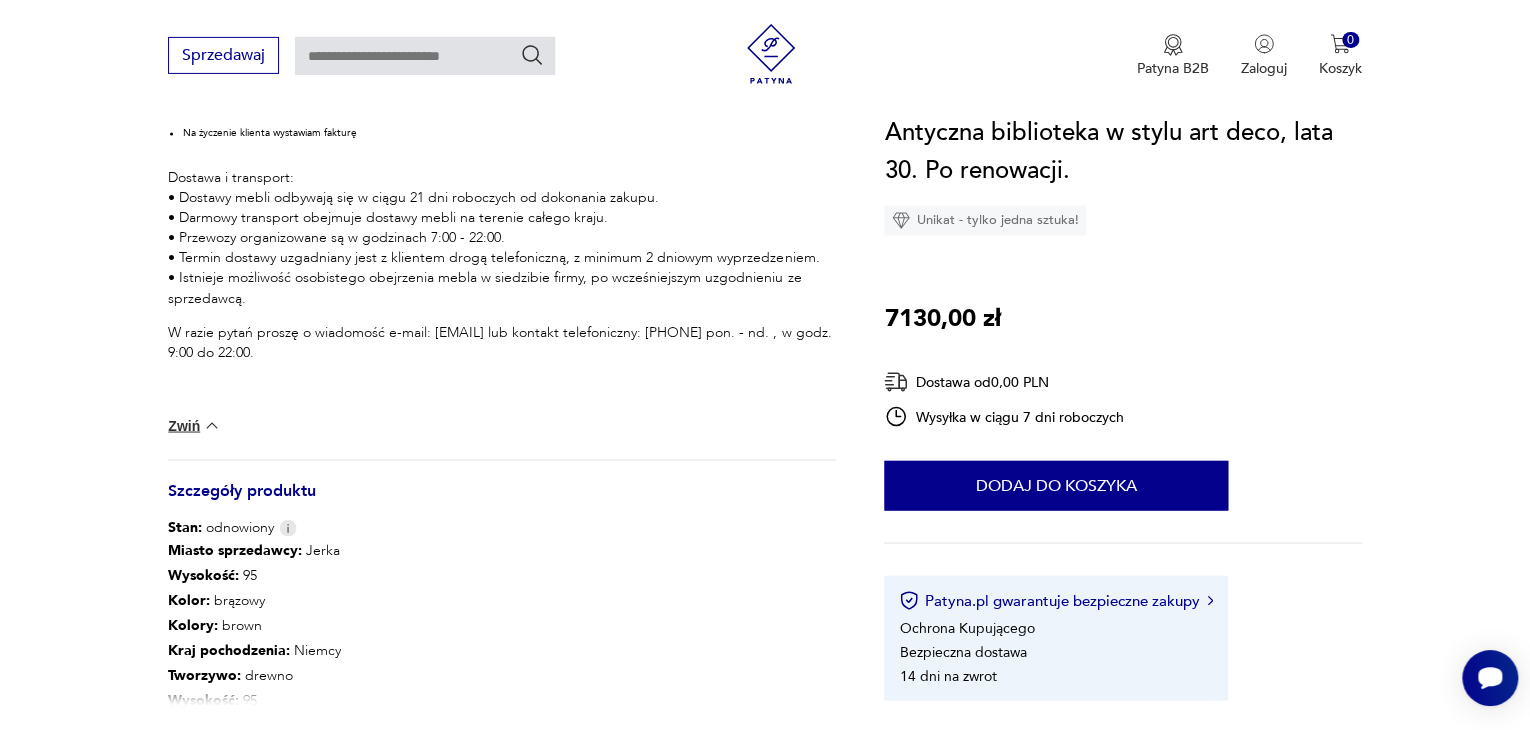 drag, startPoint x: 484, startPoint y: 363, endPoint x: 432, endPoint y: 369, distance: 52.34501 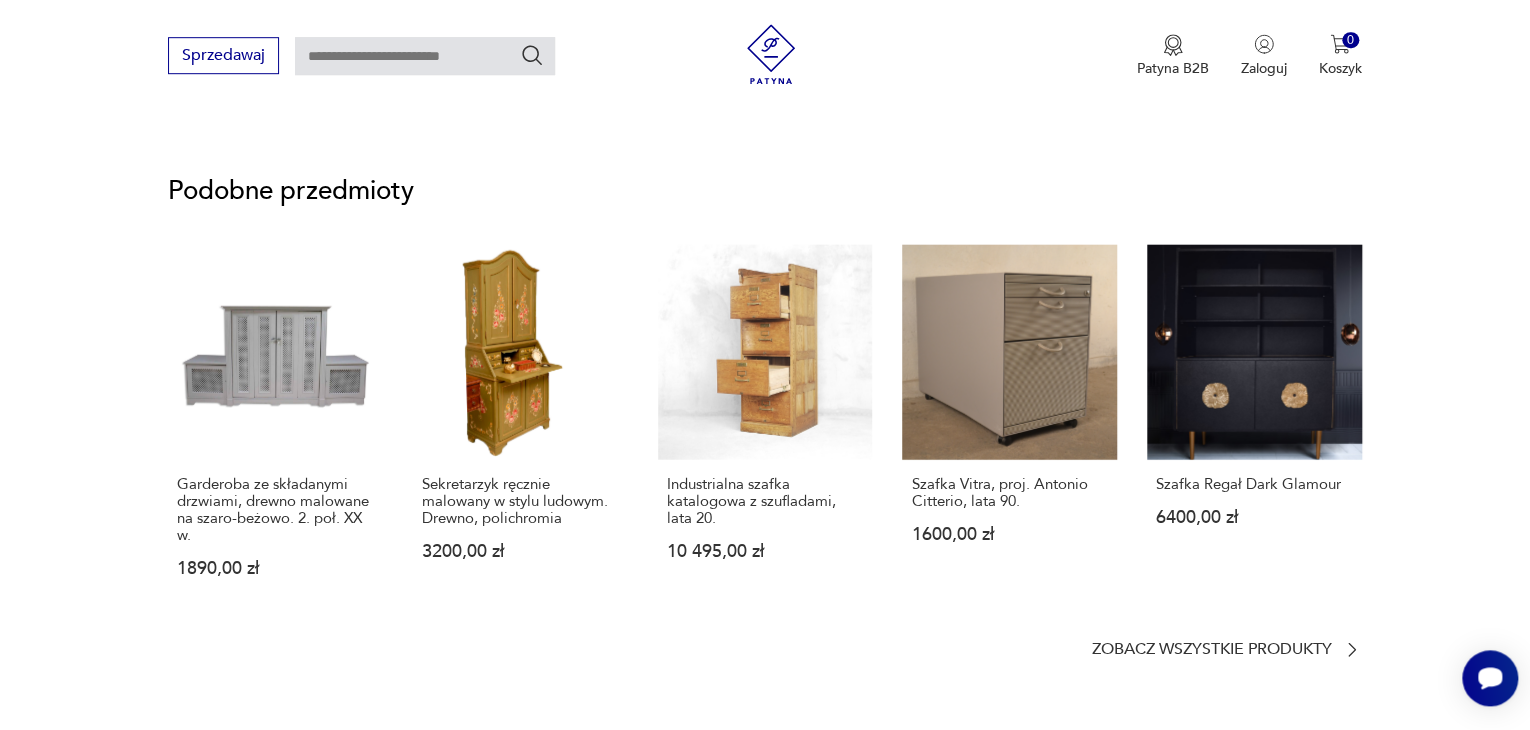 scroll, scrollTop: 2428, scrollLeft: 0, axis: vertical 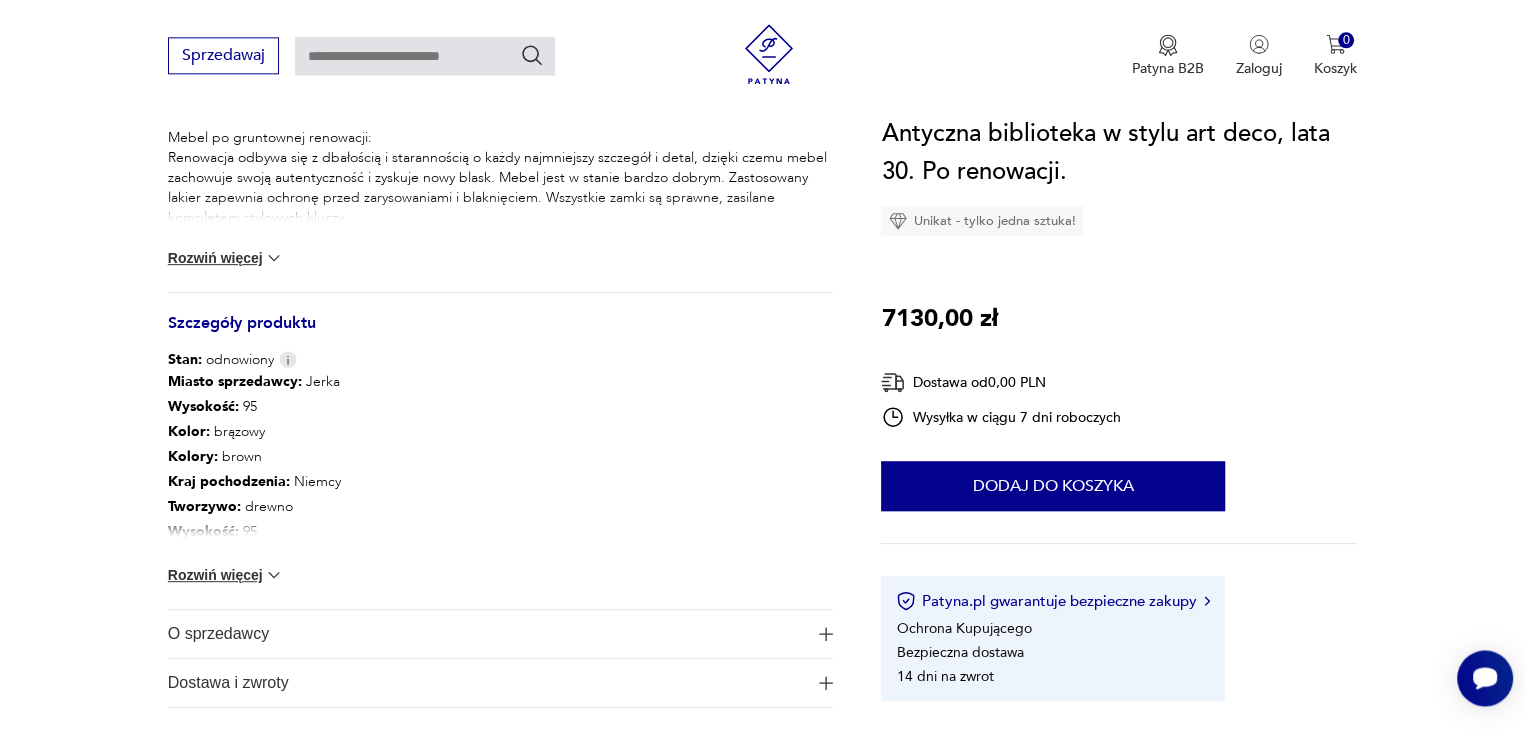 click on "Rozwiń więcej" at bounding box center (226, 258) 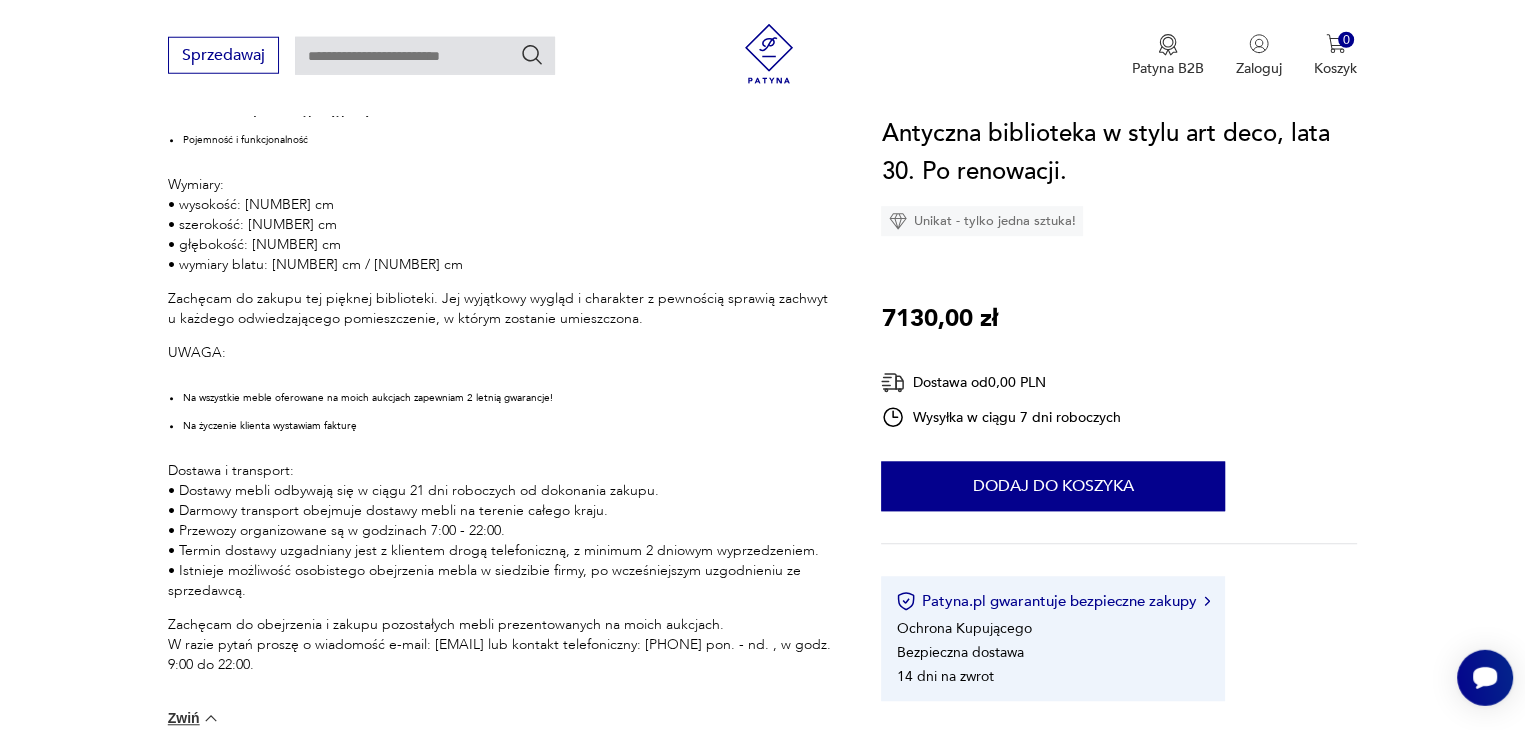 scroll, scrollTop: 1342, scrollLeft: 0, axis: vertical 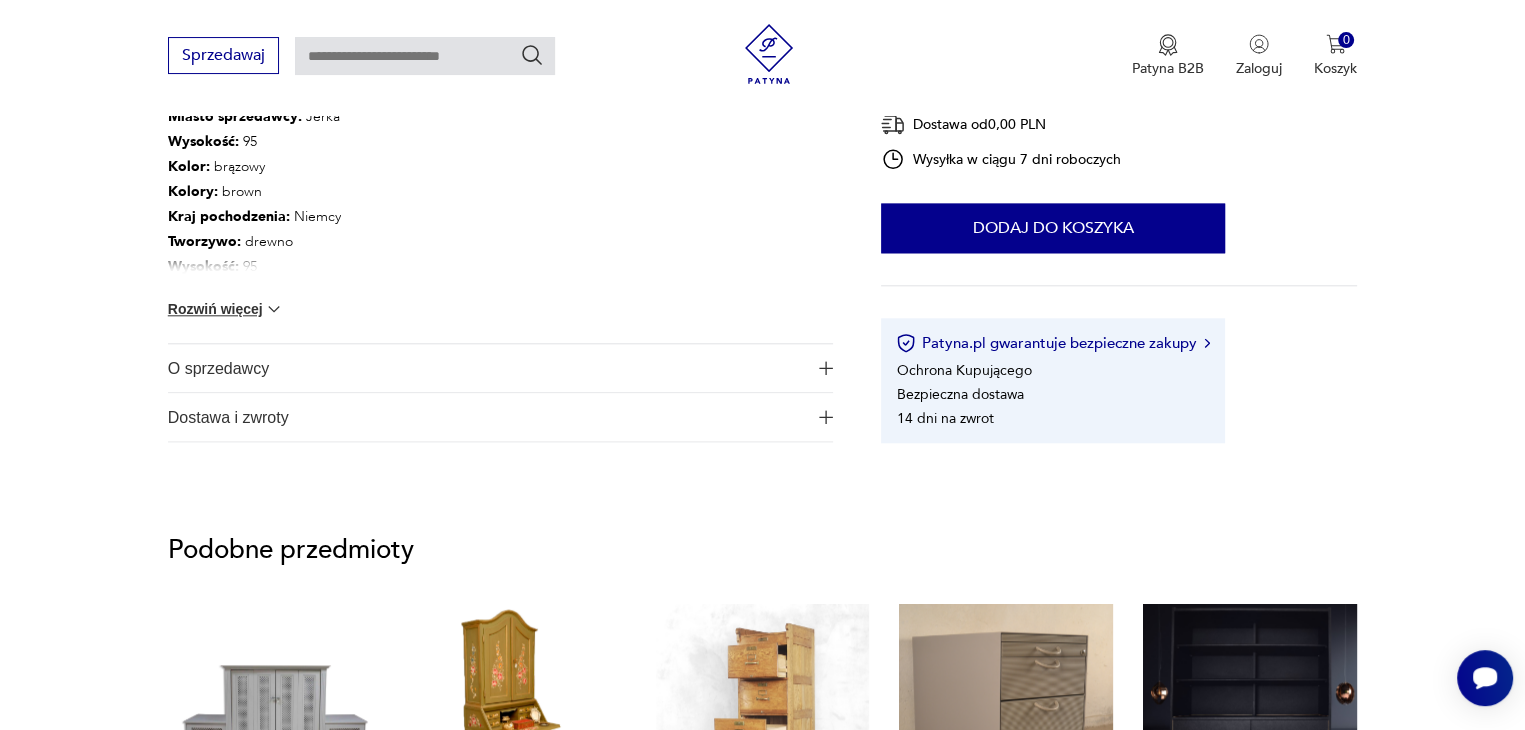 click on "Dostawa i zwroty" at bounding box center [487, 417] 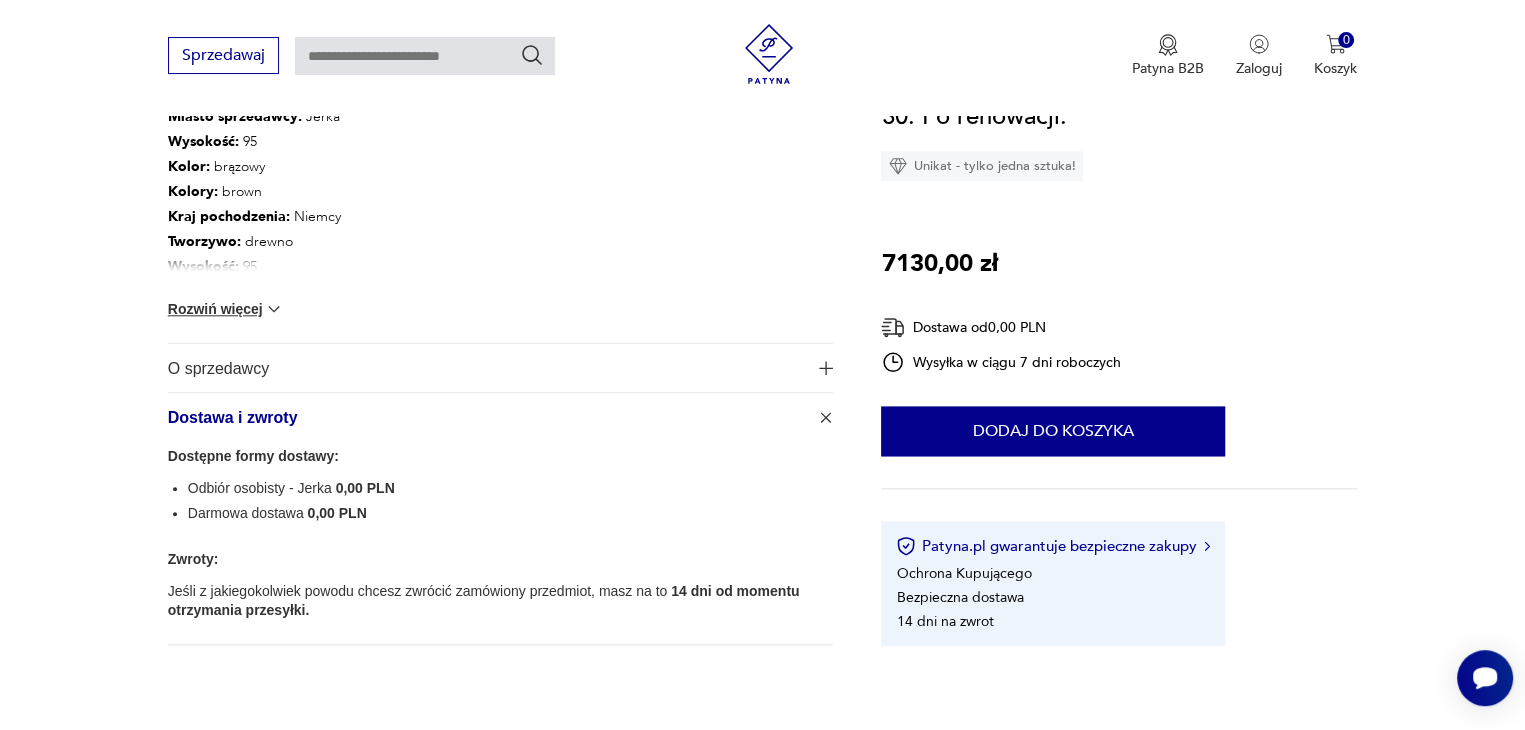 click on "O sprzedawcy" at bounding box center [487, 368] 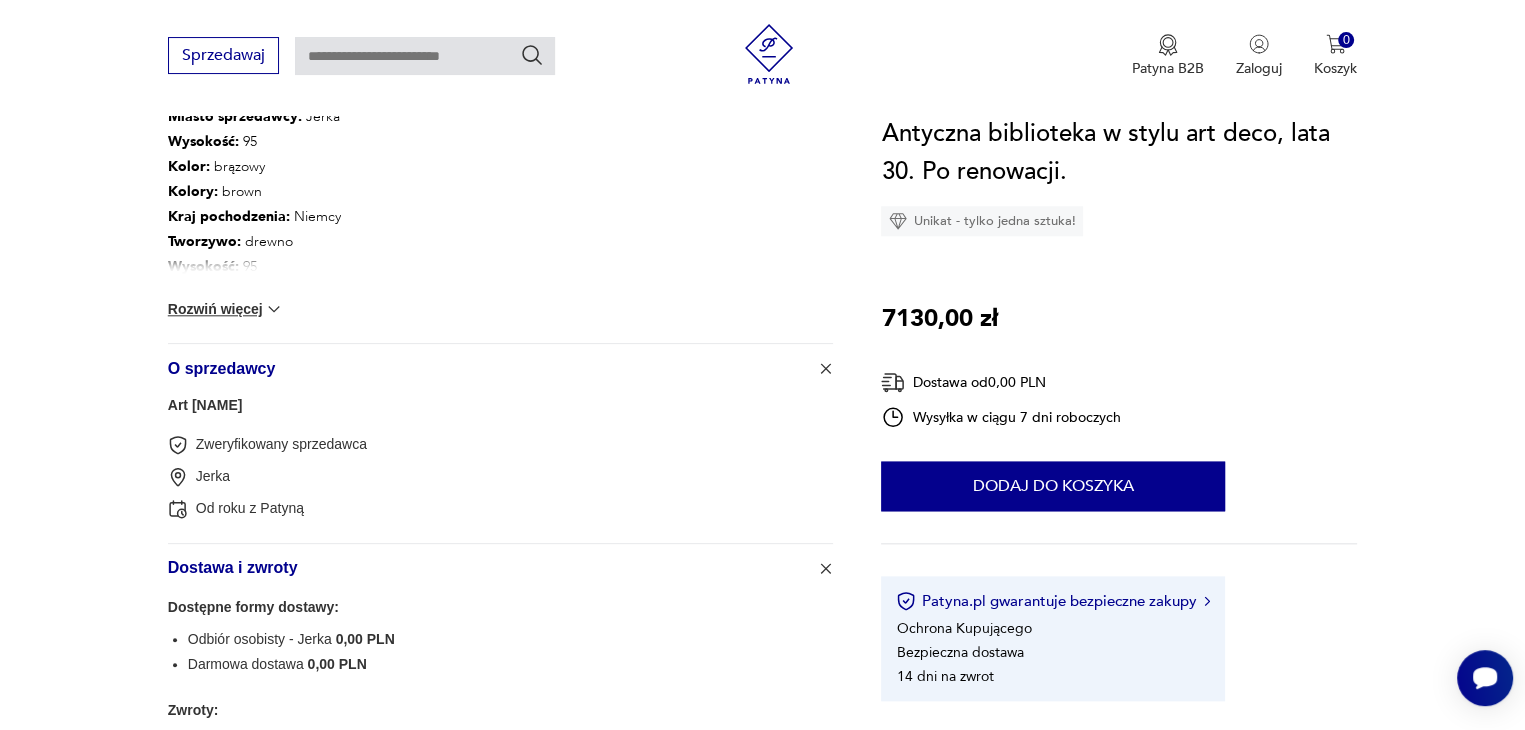 click on "Art [NAME]" at bounding box center (205, 405) 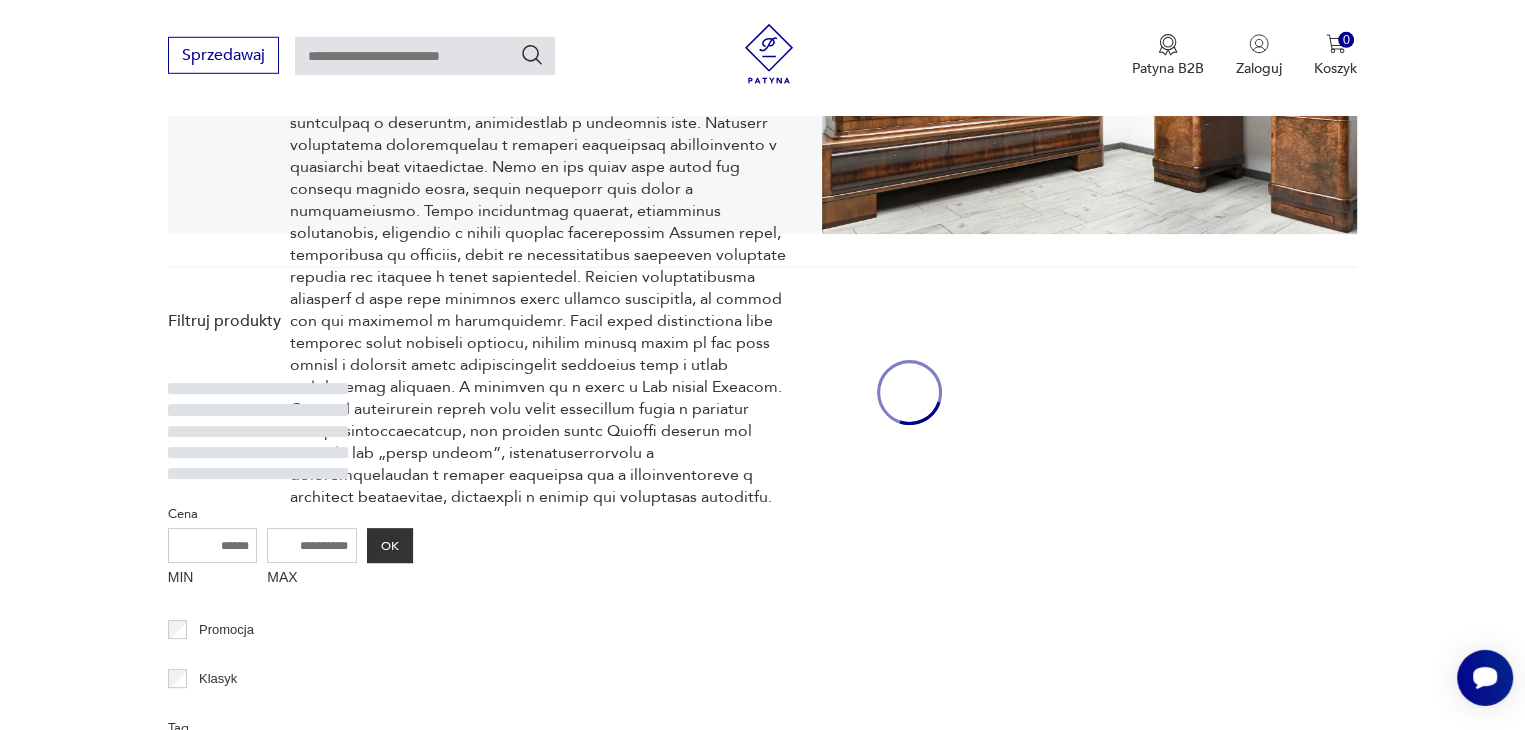 scroll, scrollTop: 411, scrollLeft: 0, axis: vertical 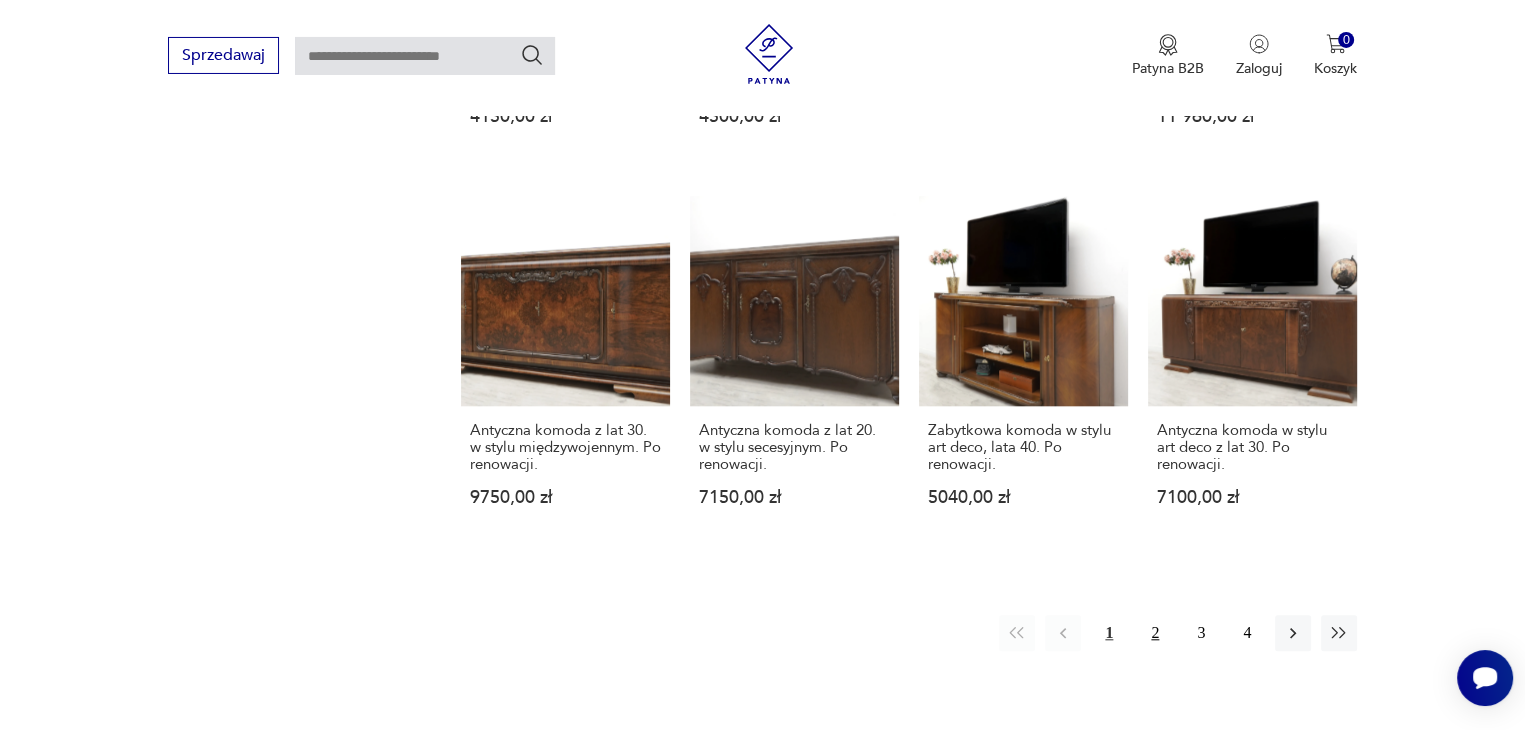 click on "2" at bounding box center [1155, 633] 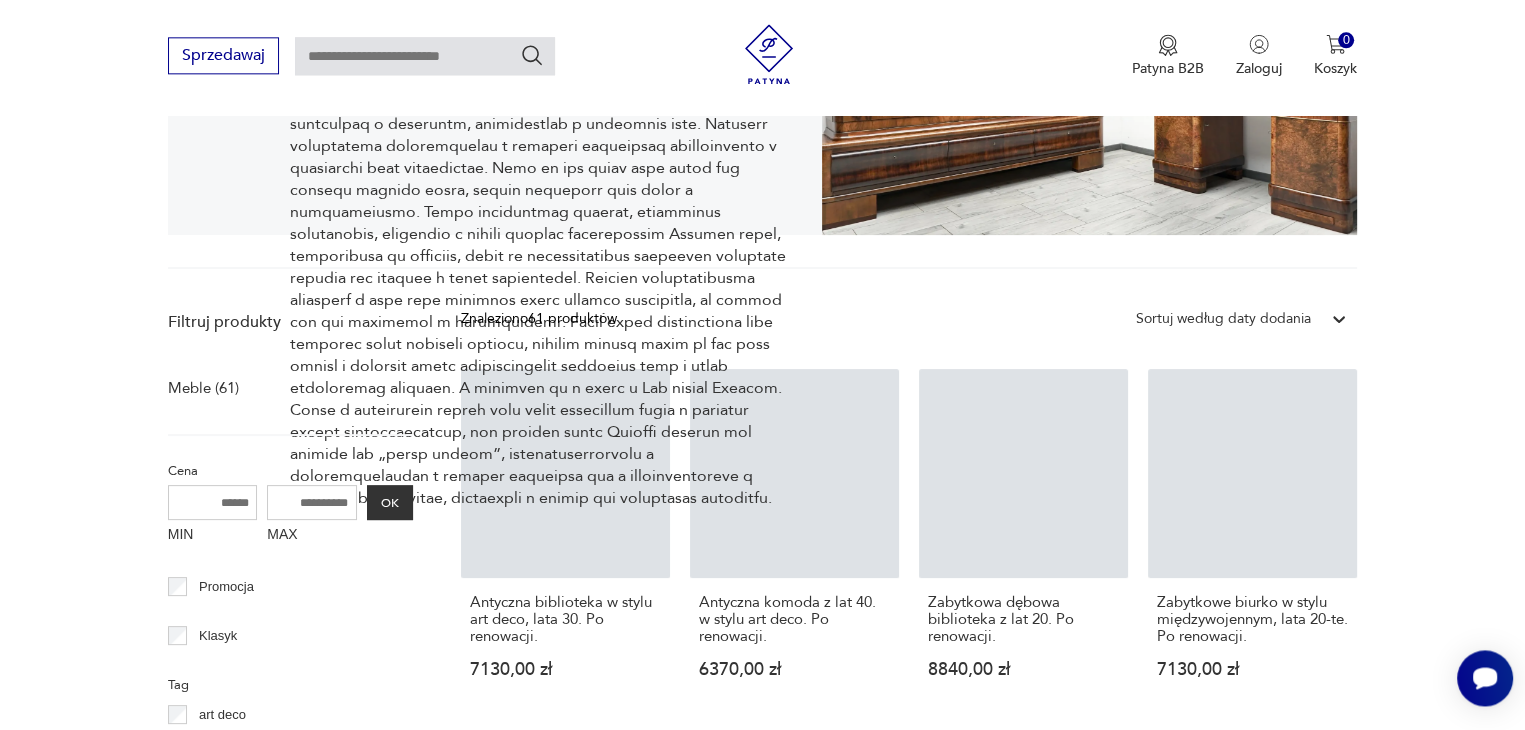 scroll, scrollTop: 411, scrollLeft: 0, axis: vertical 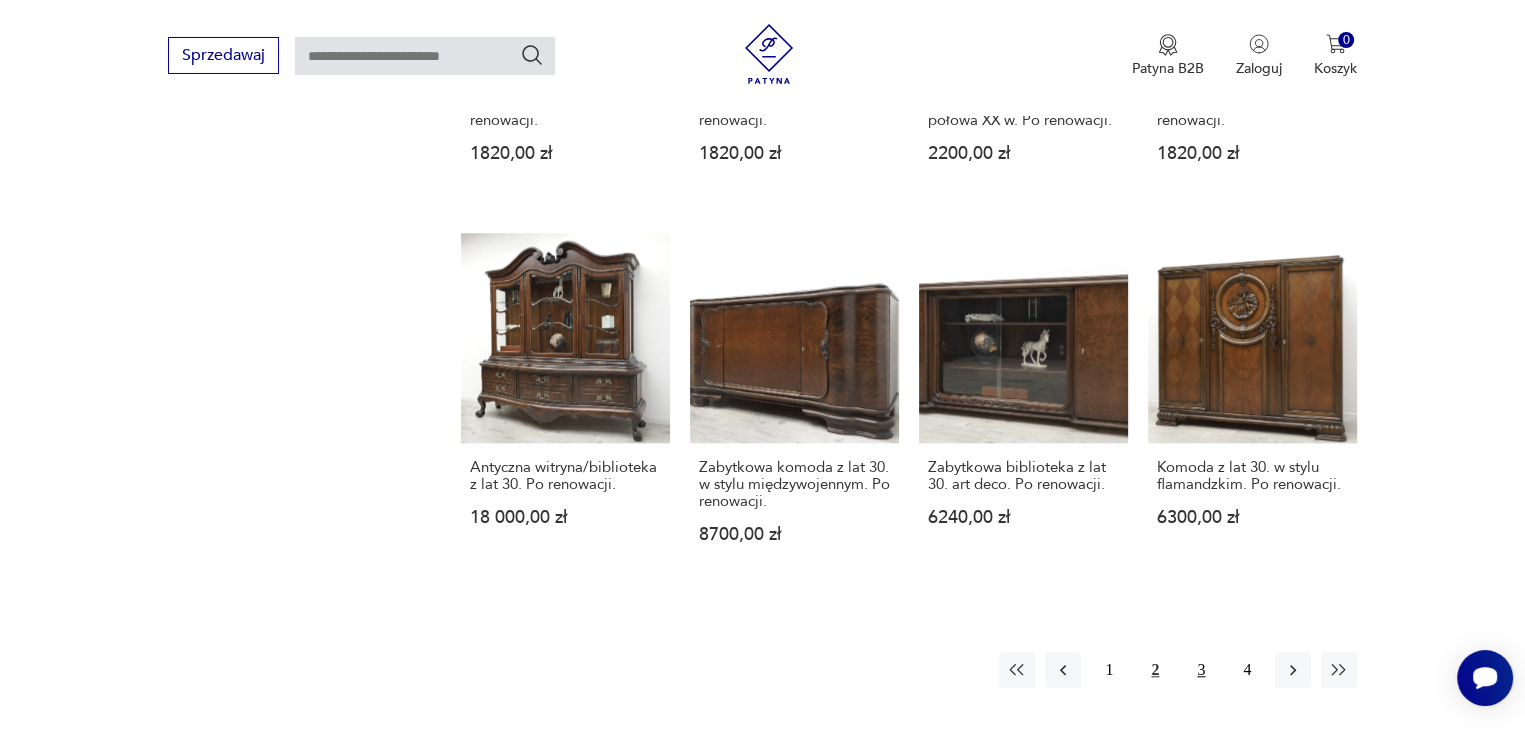 click on "3" at bounding box center (1201, 670) 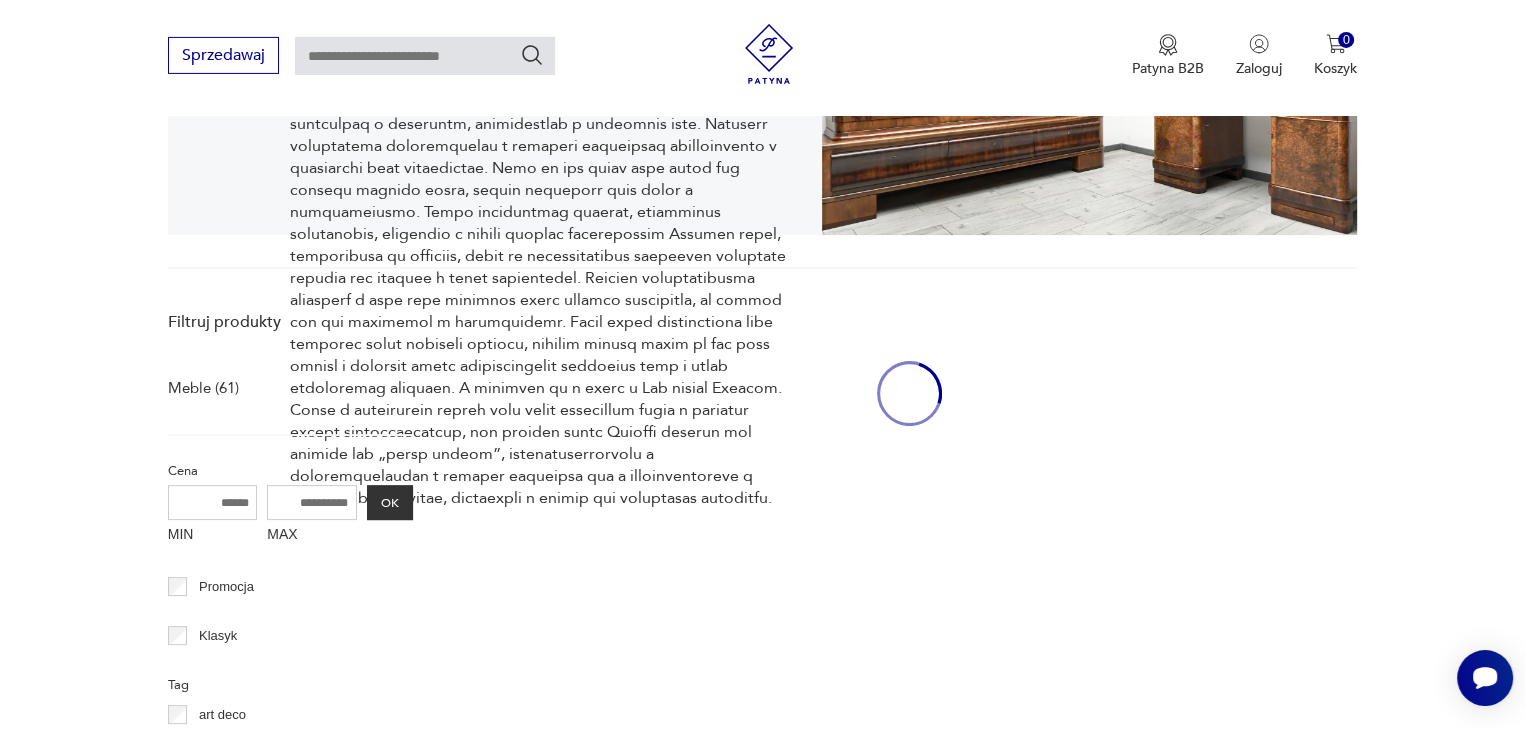 scroll, scrollTop: 411, scrollLeft: 0, axis: vertical 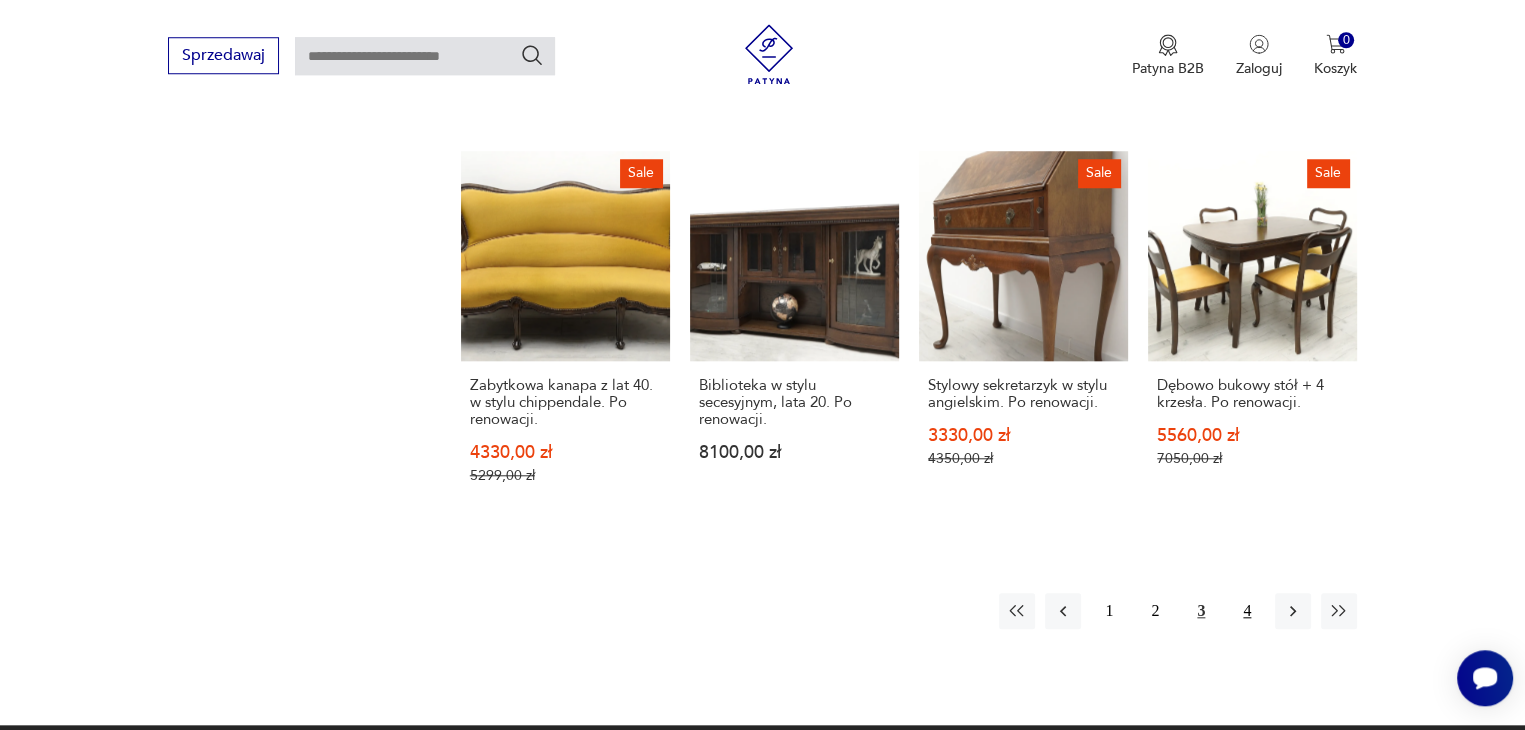 click on "4" at bounding box center (1247, 611) 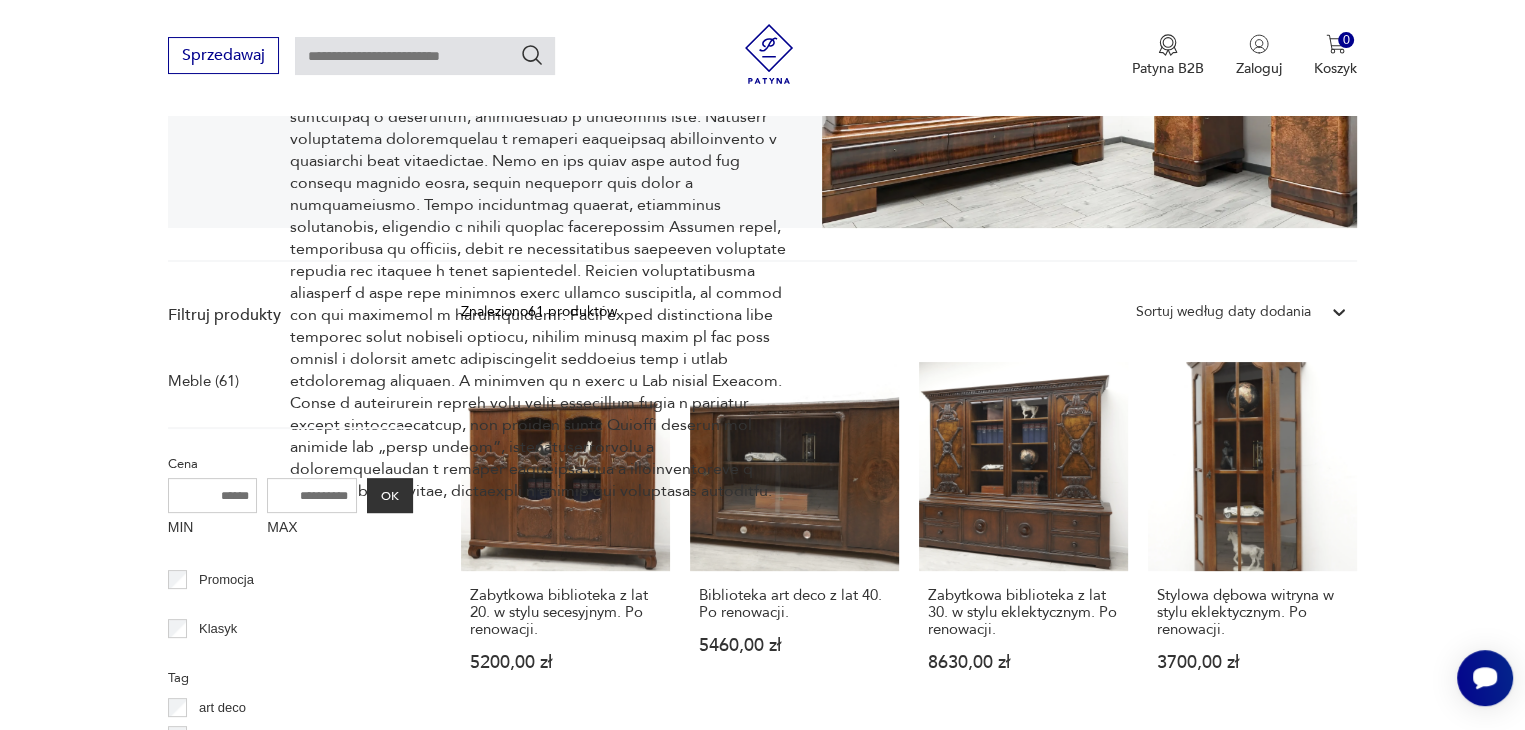 scroll, scrollTop: 411, scrollLeft: 0, axis: vertical 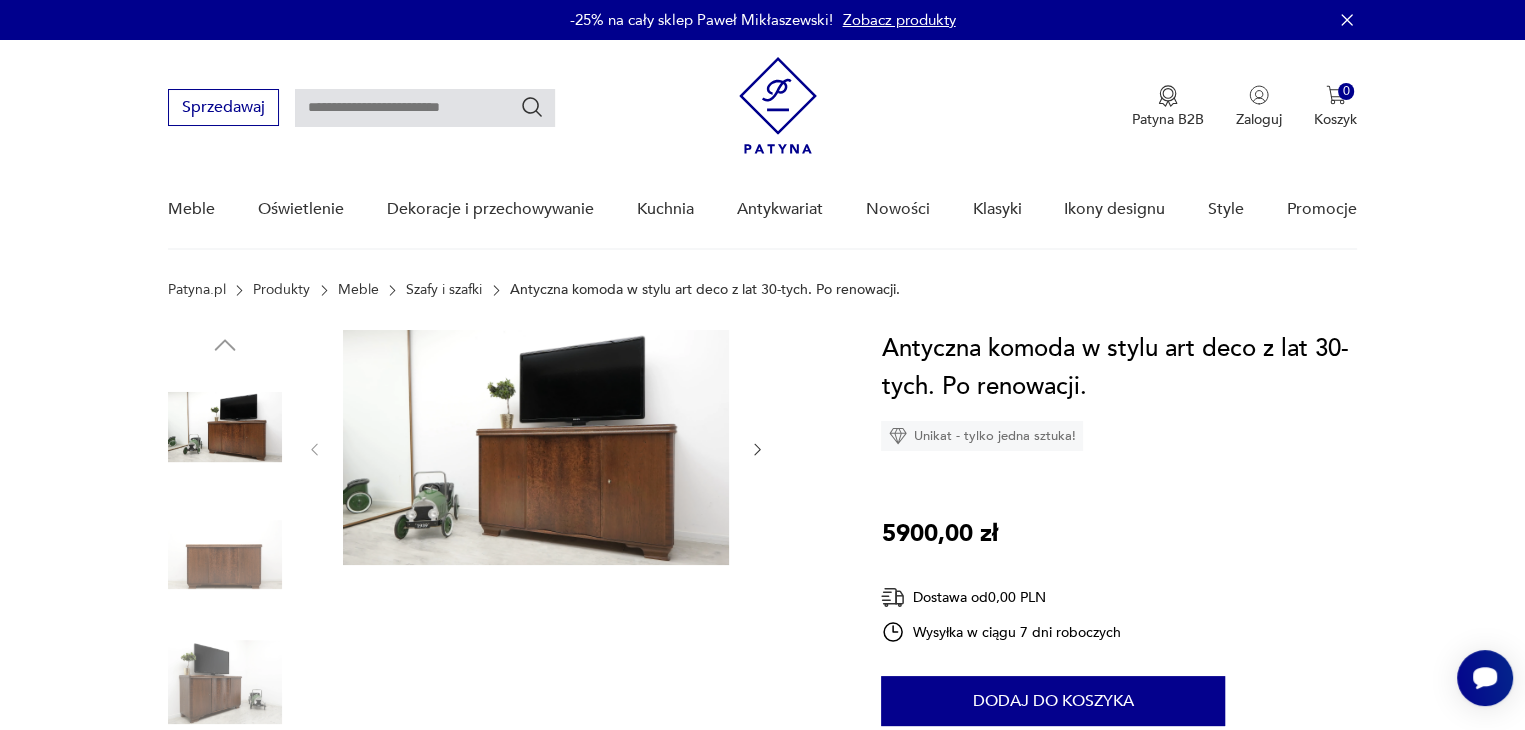 click at bounding box center (225, 682) 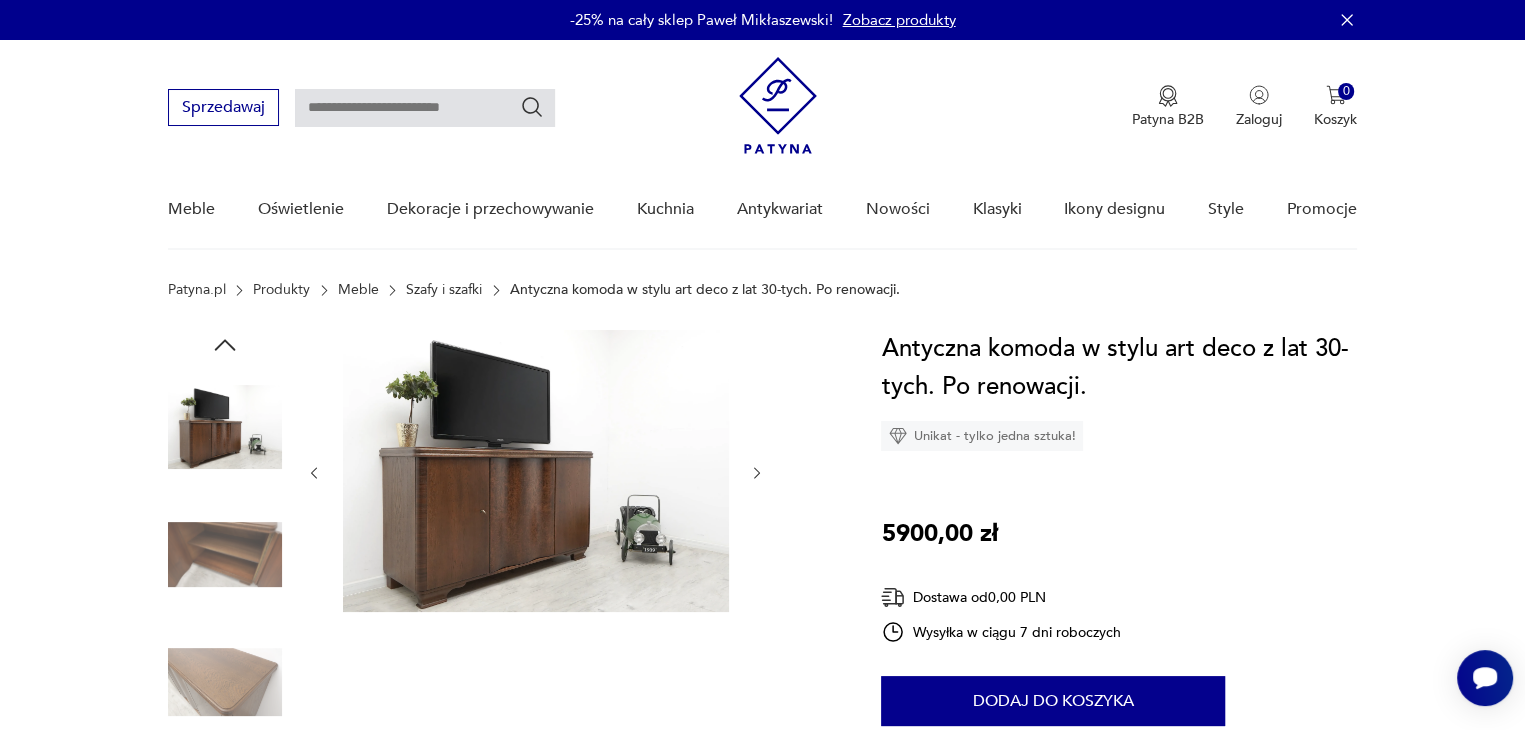 click at bounding box center [225, 555] 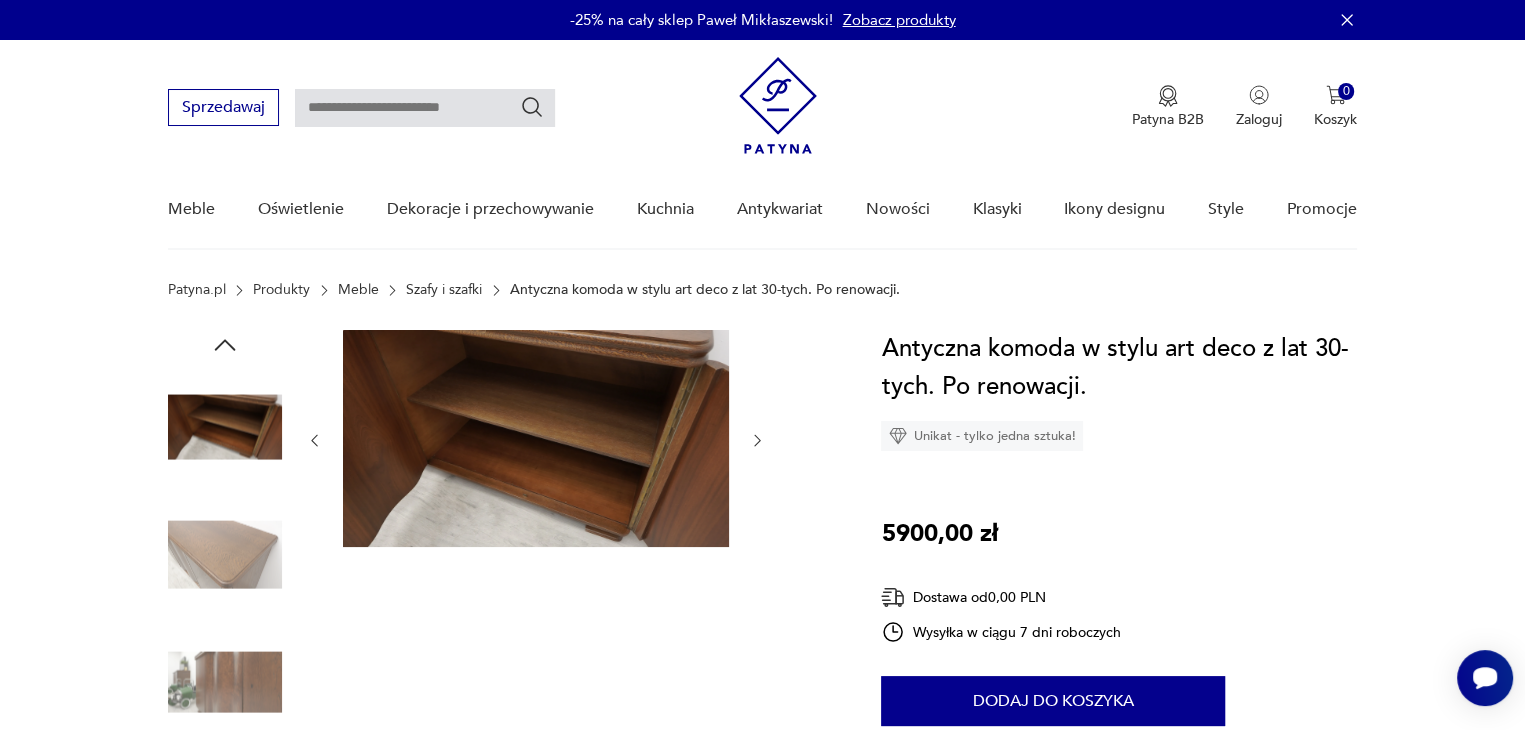 click at bounding box center (225, 427) 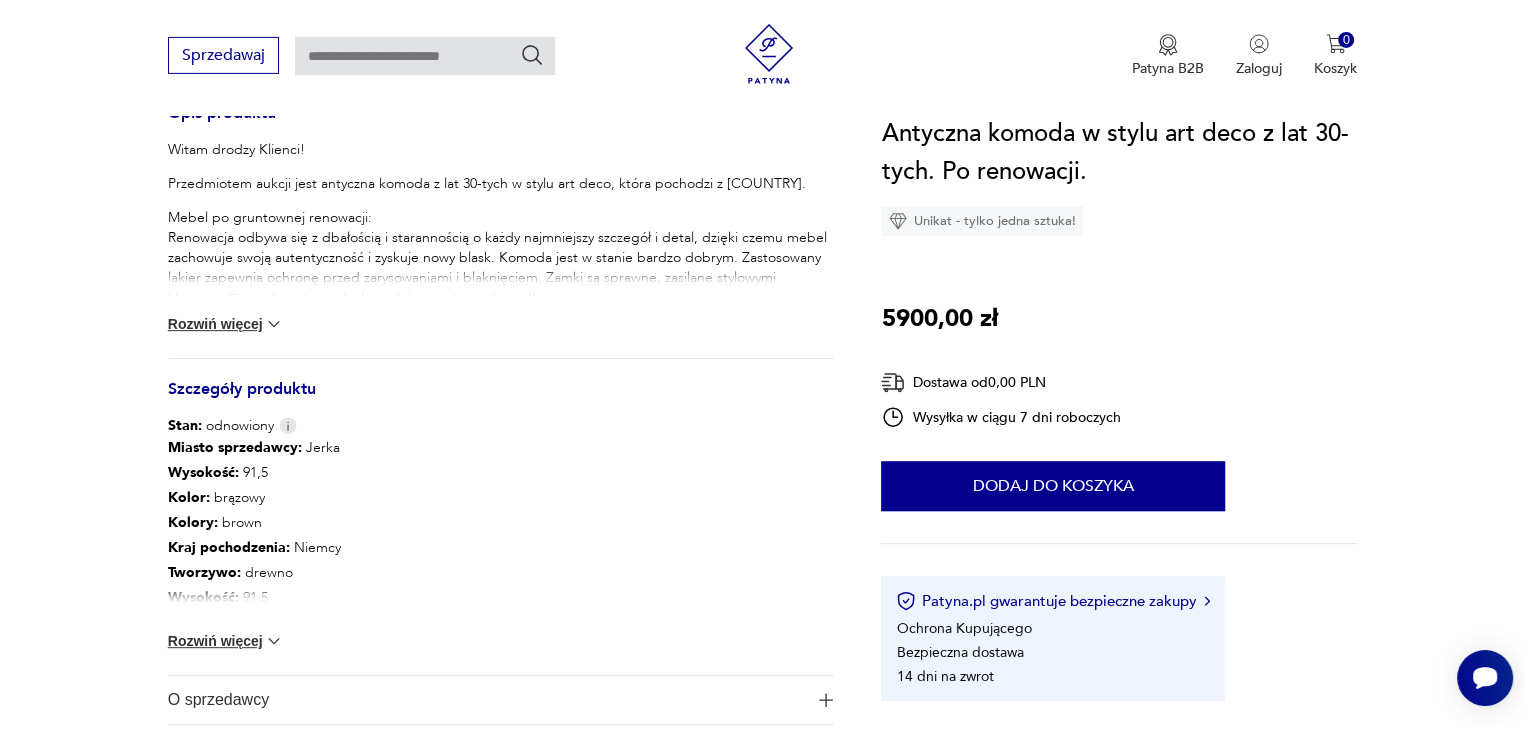 scroll, scrollTop: 867, scrollLeft: 0, axis: vertical 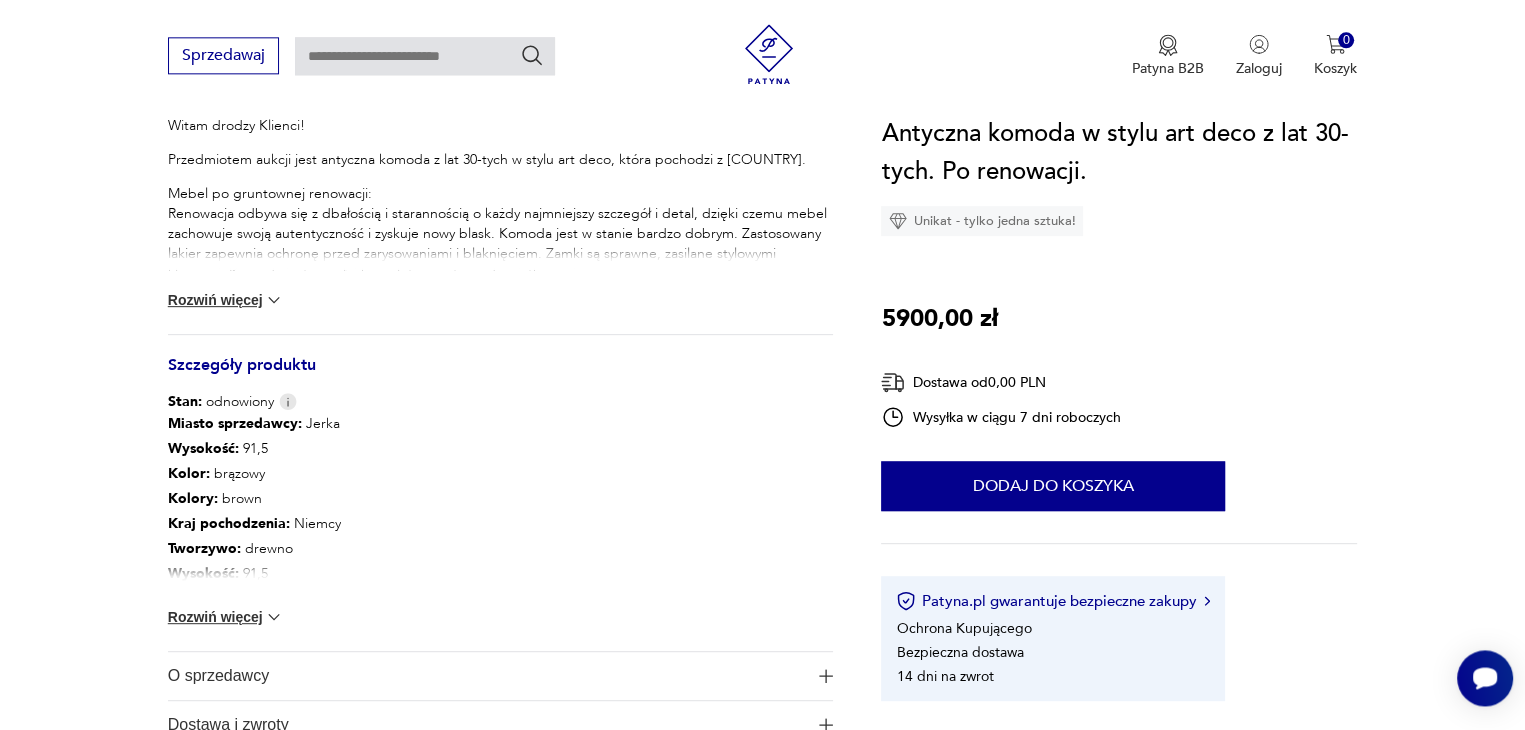 click on "Rozwiń więcej" at bounding box center [226, 617] 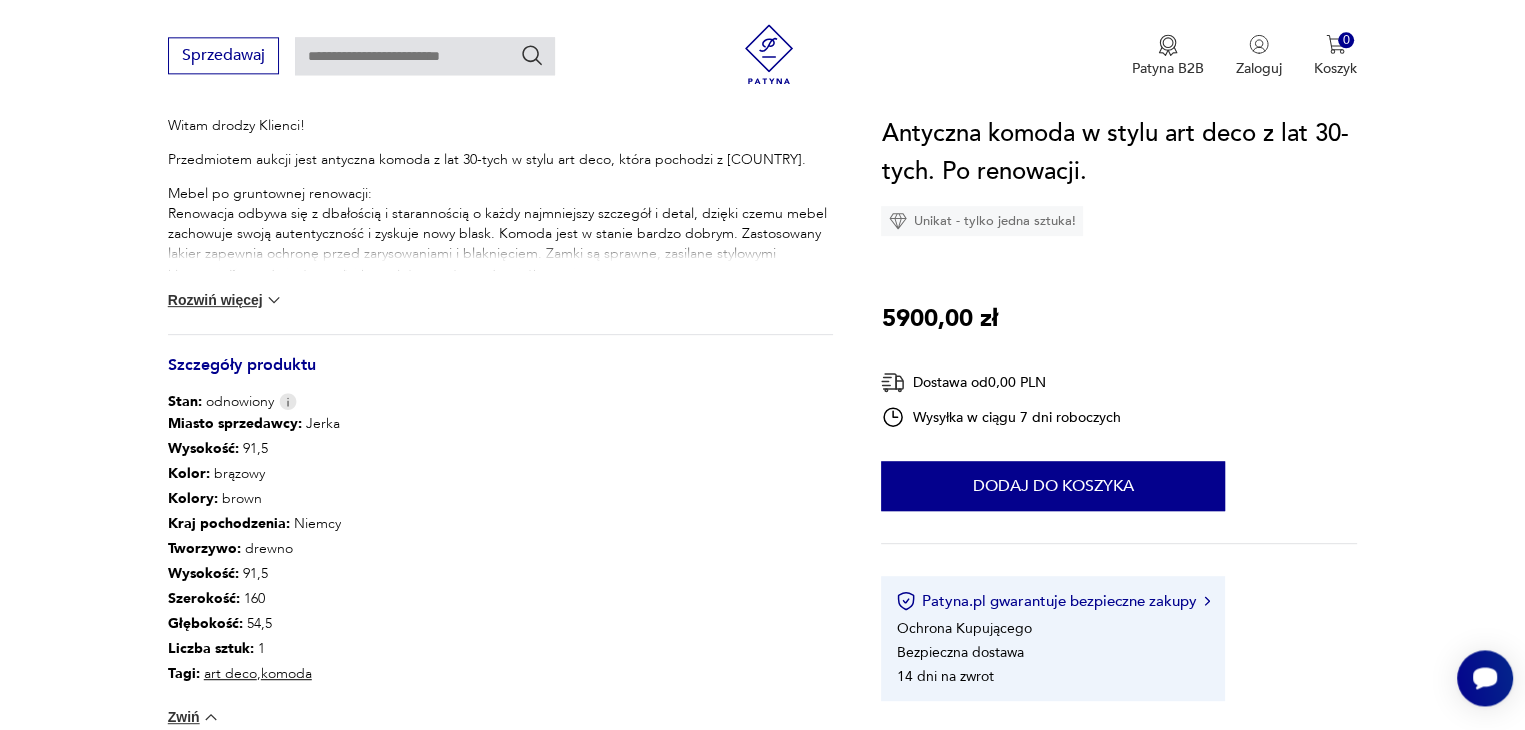 click on "Rozwiń więcej" at bounding box center (226, 300) 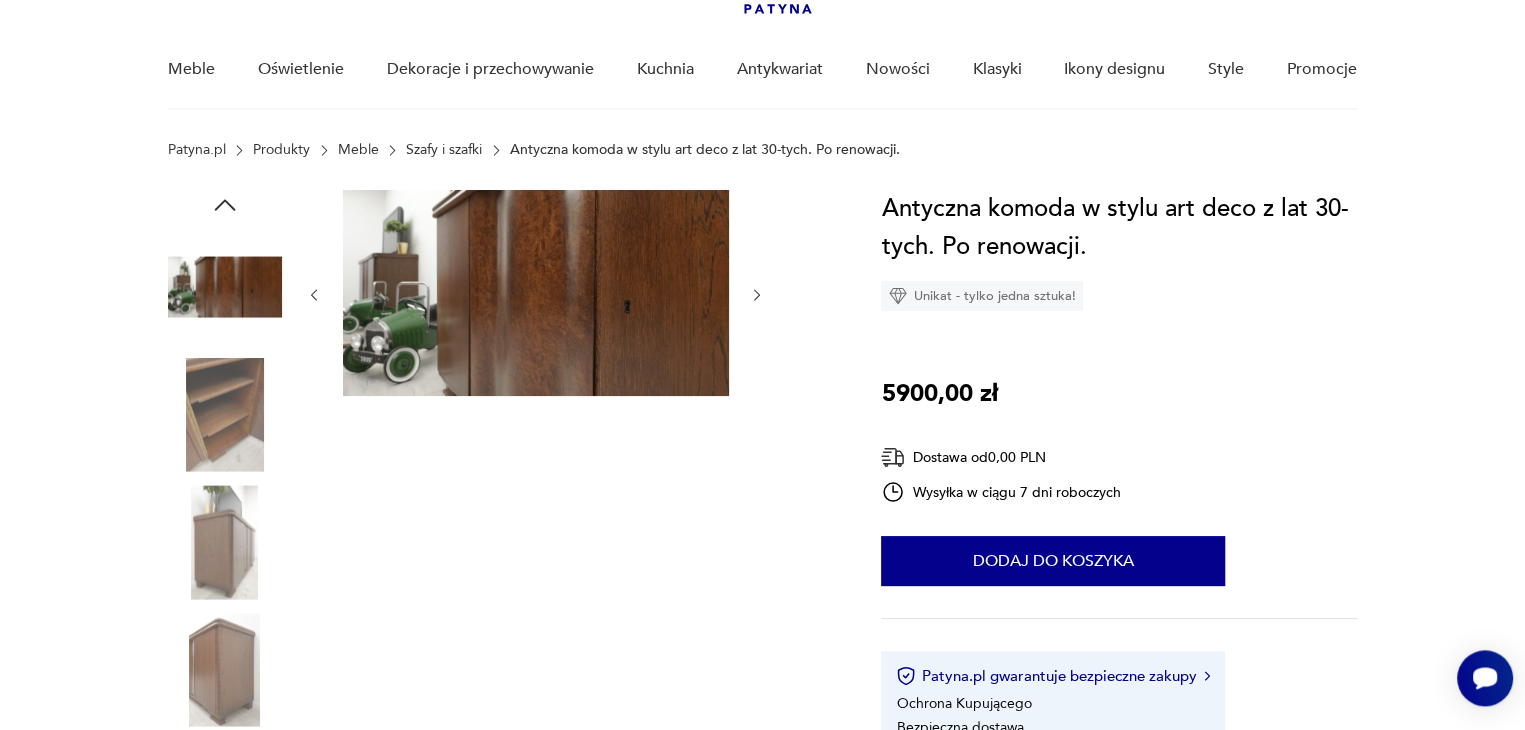 scroll, scrollTop: 134, scrollLeft: 0, axis: vertical 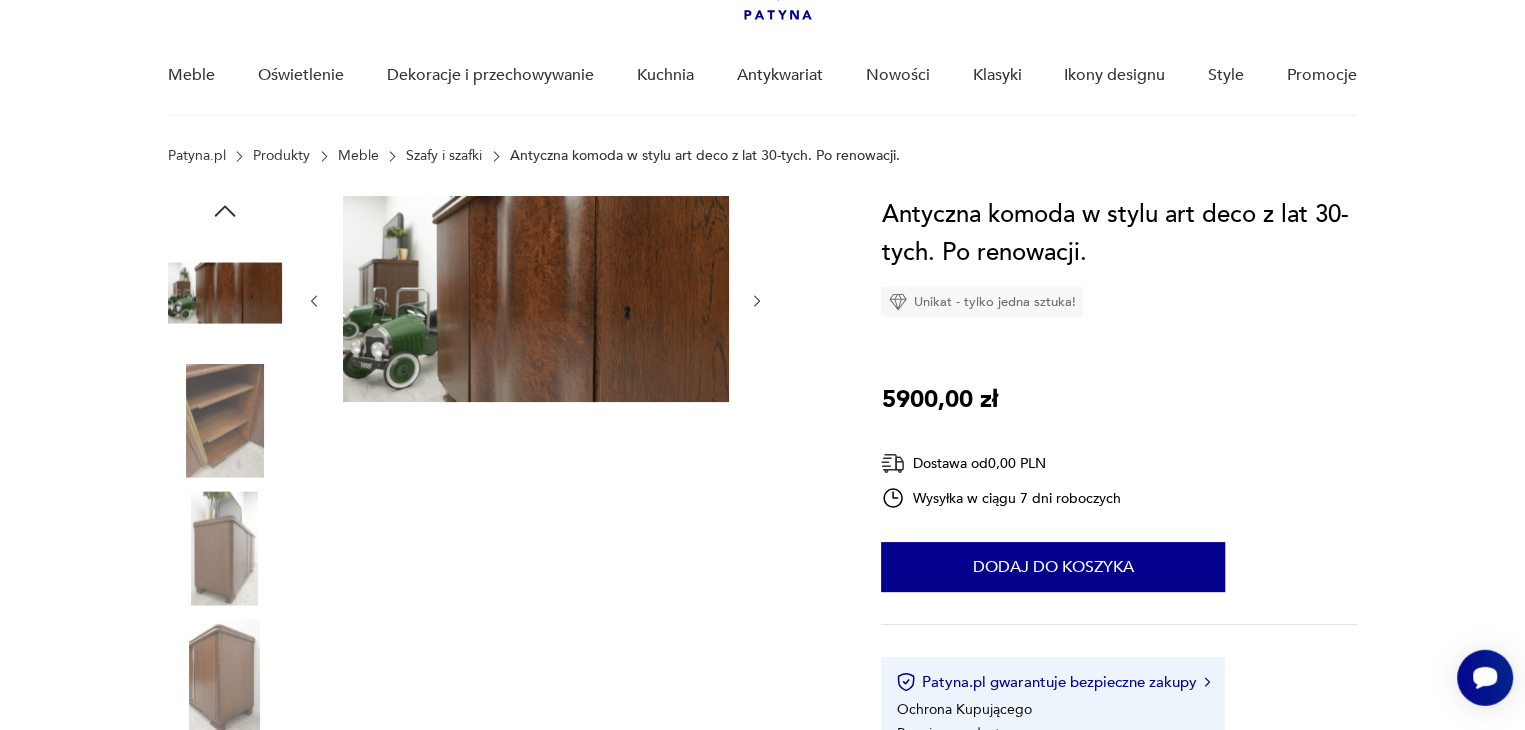 click at bounding box center [536, 299] 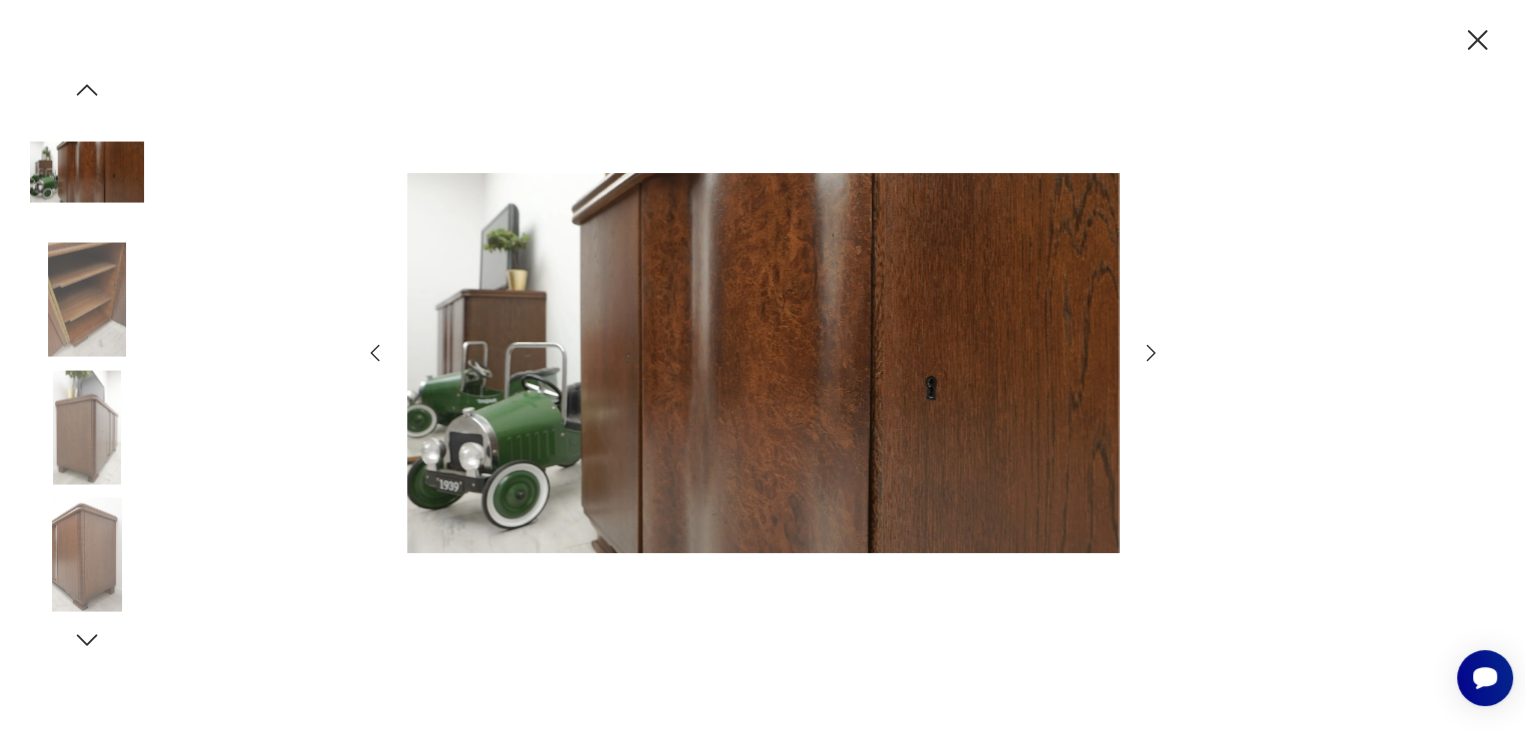 click 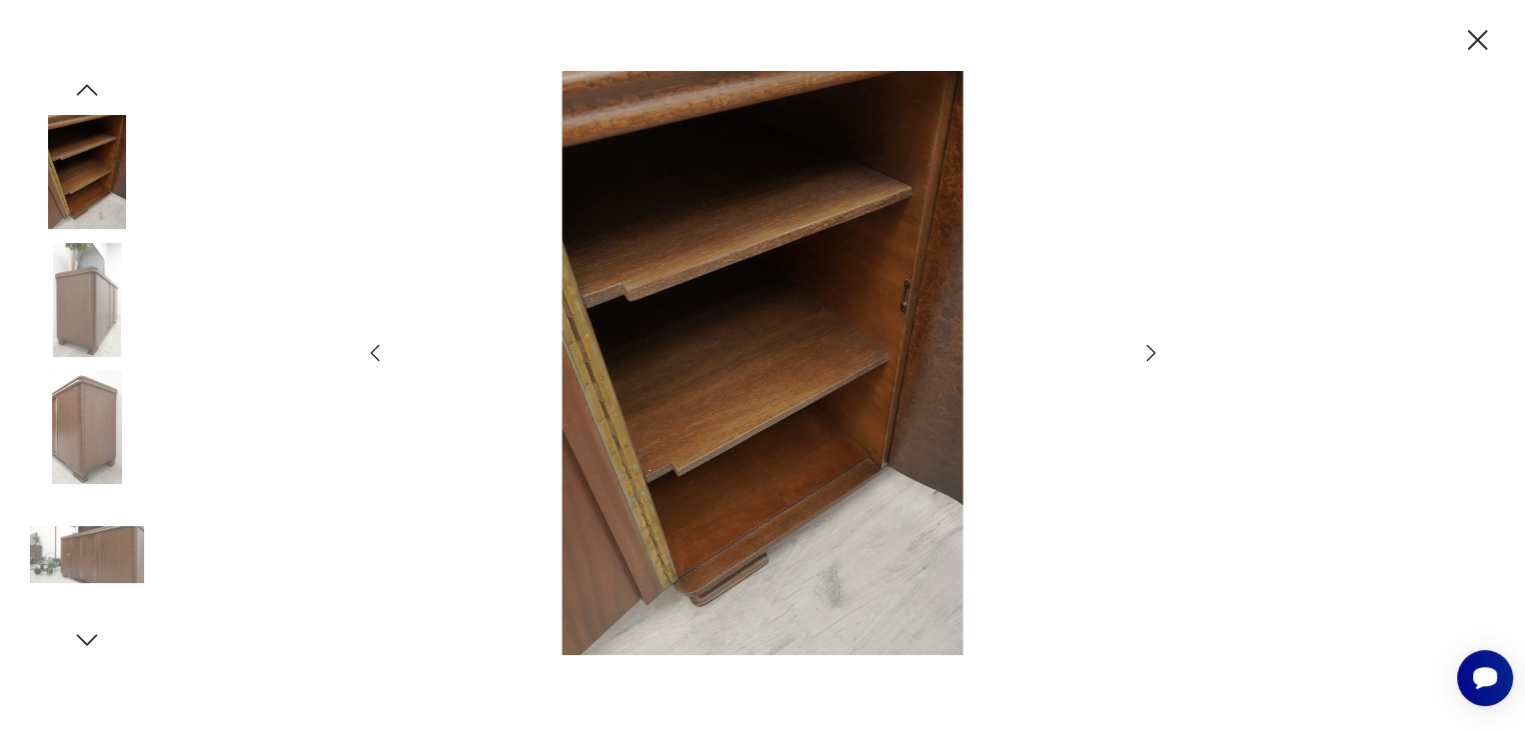 click 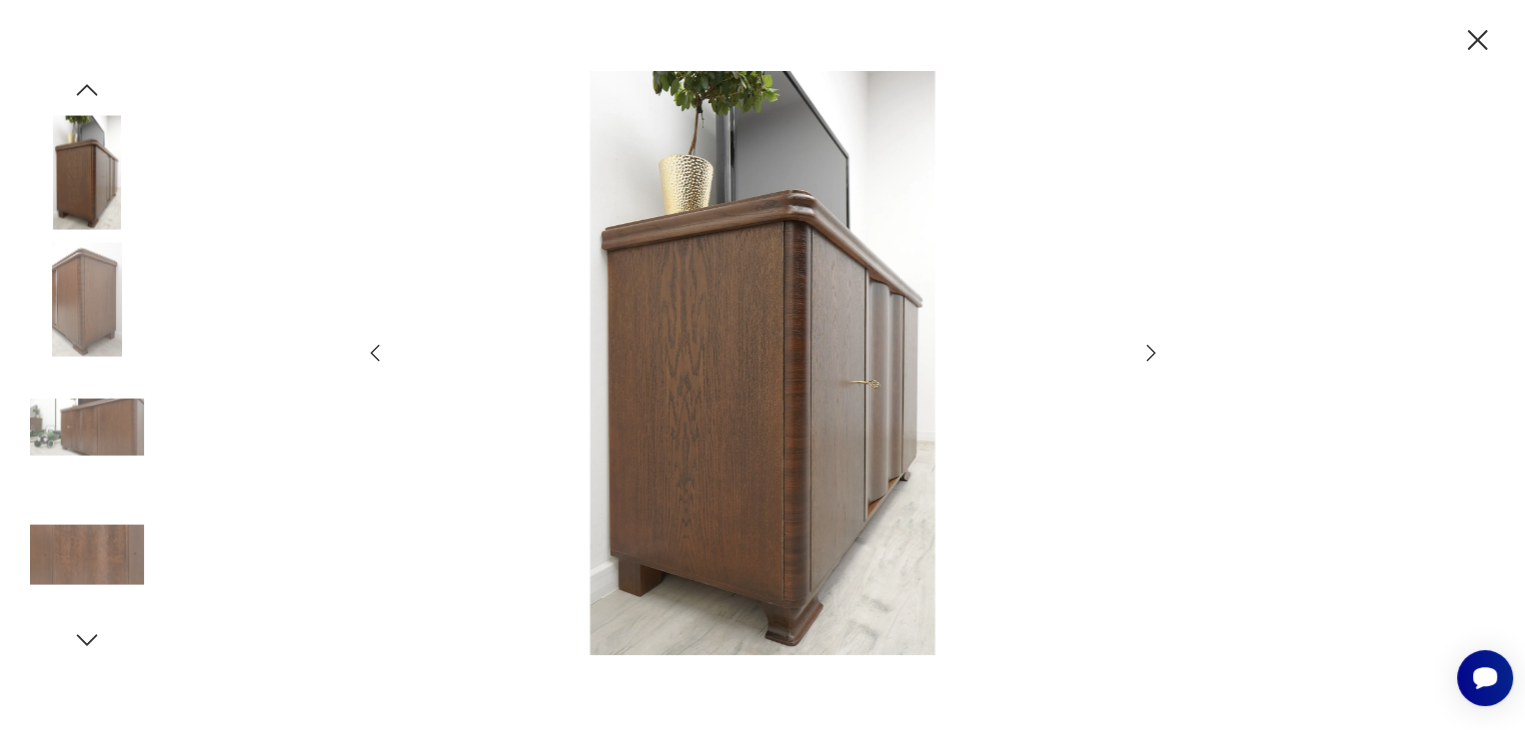 click 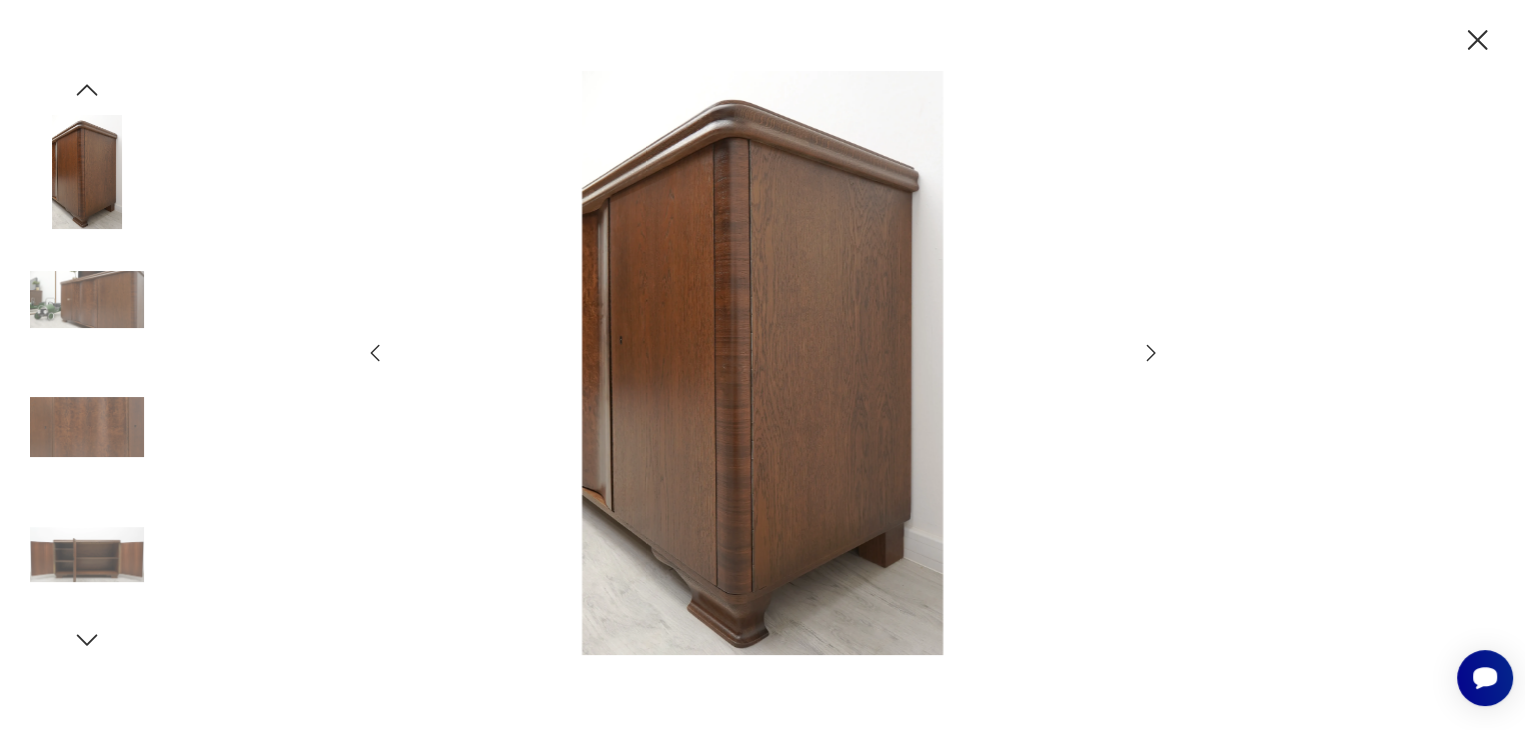 click 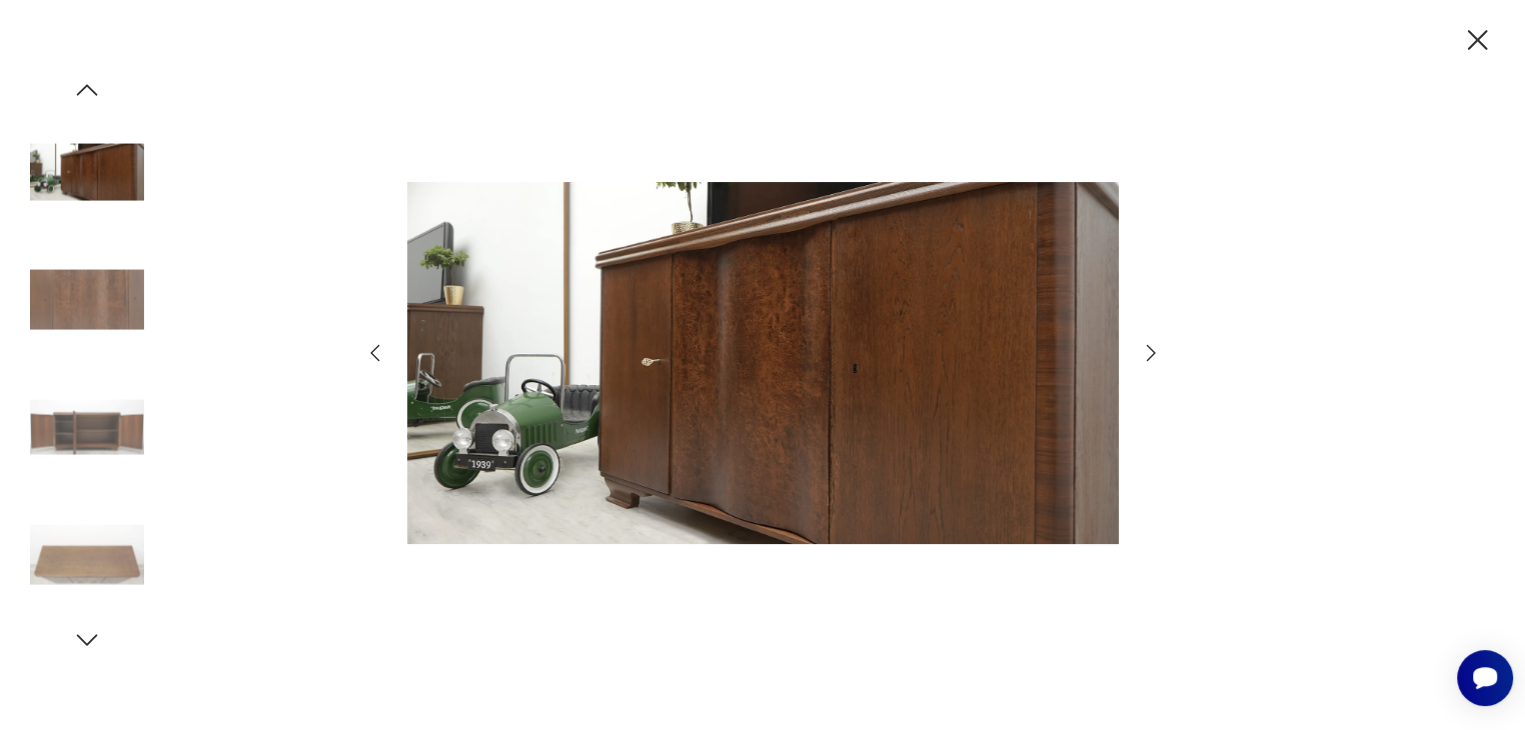 click 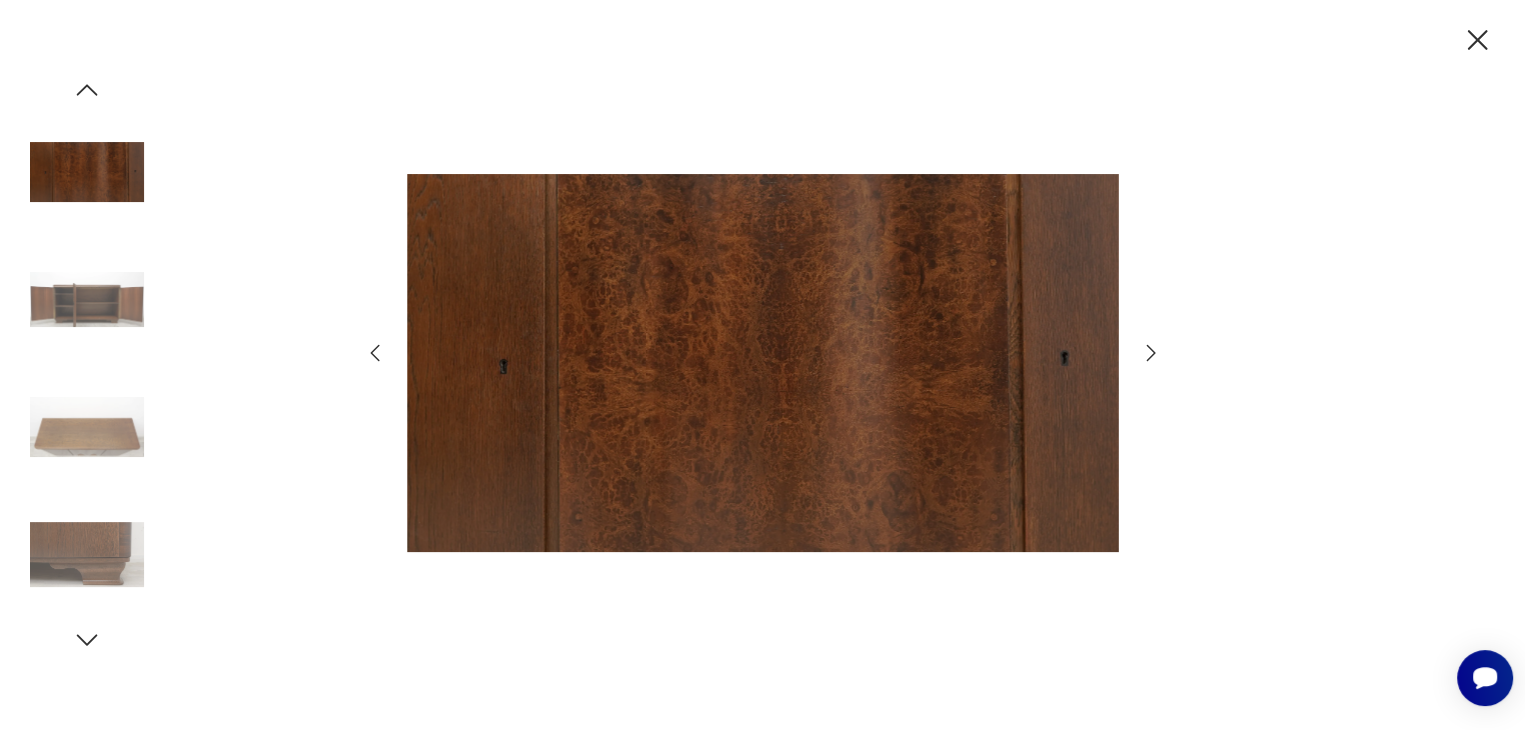 click 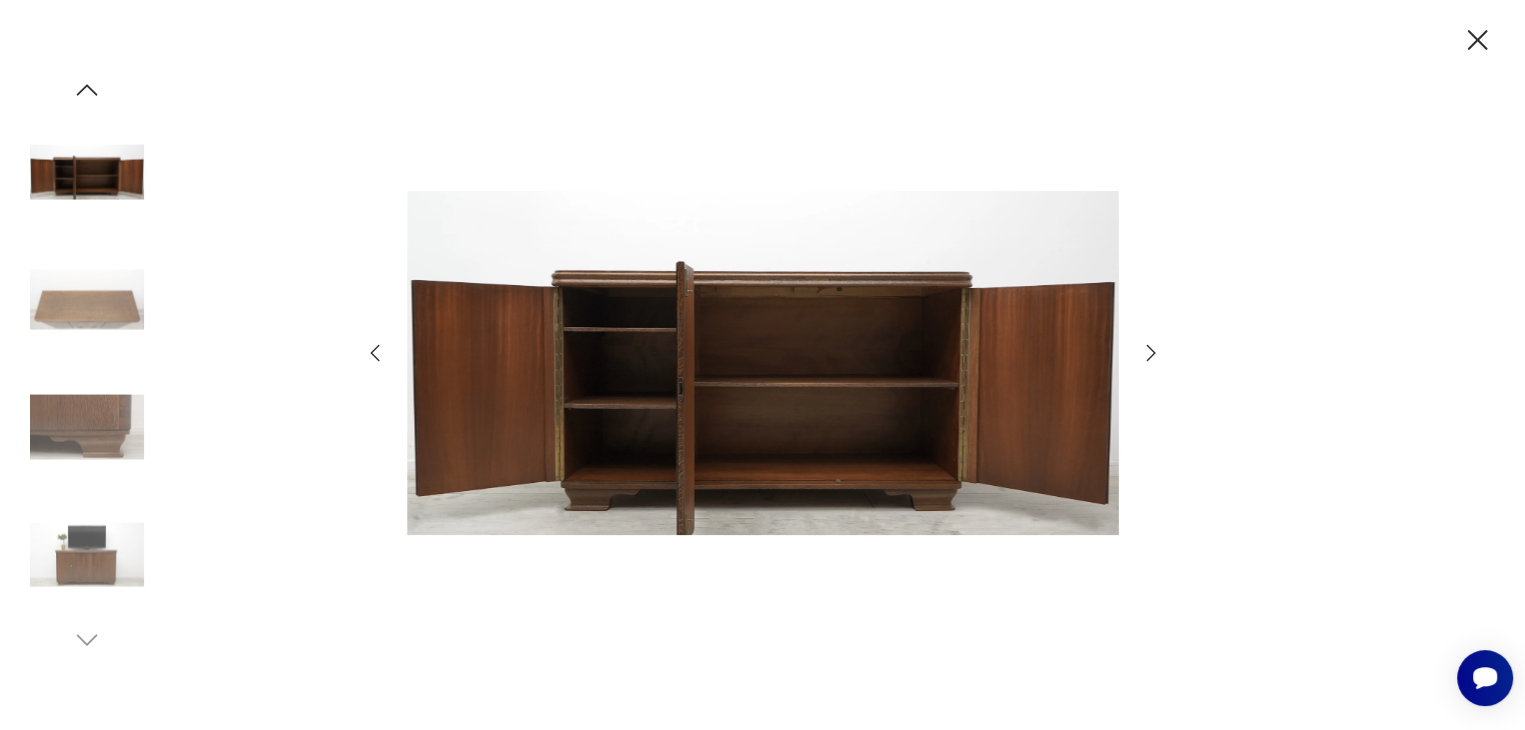 click 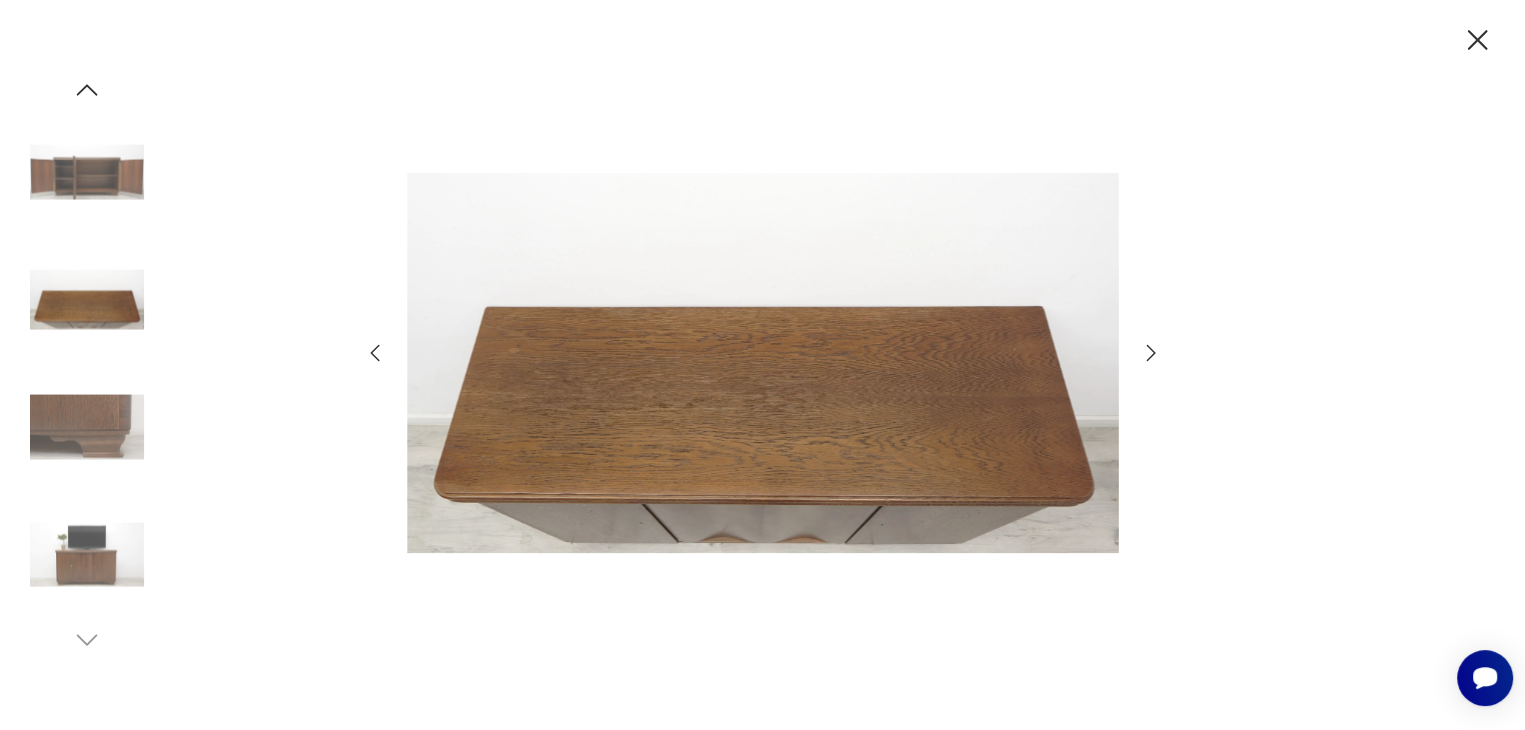 click 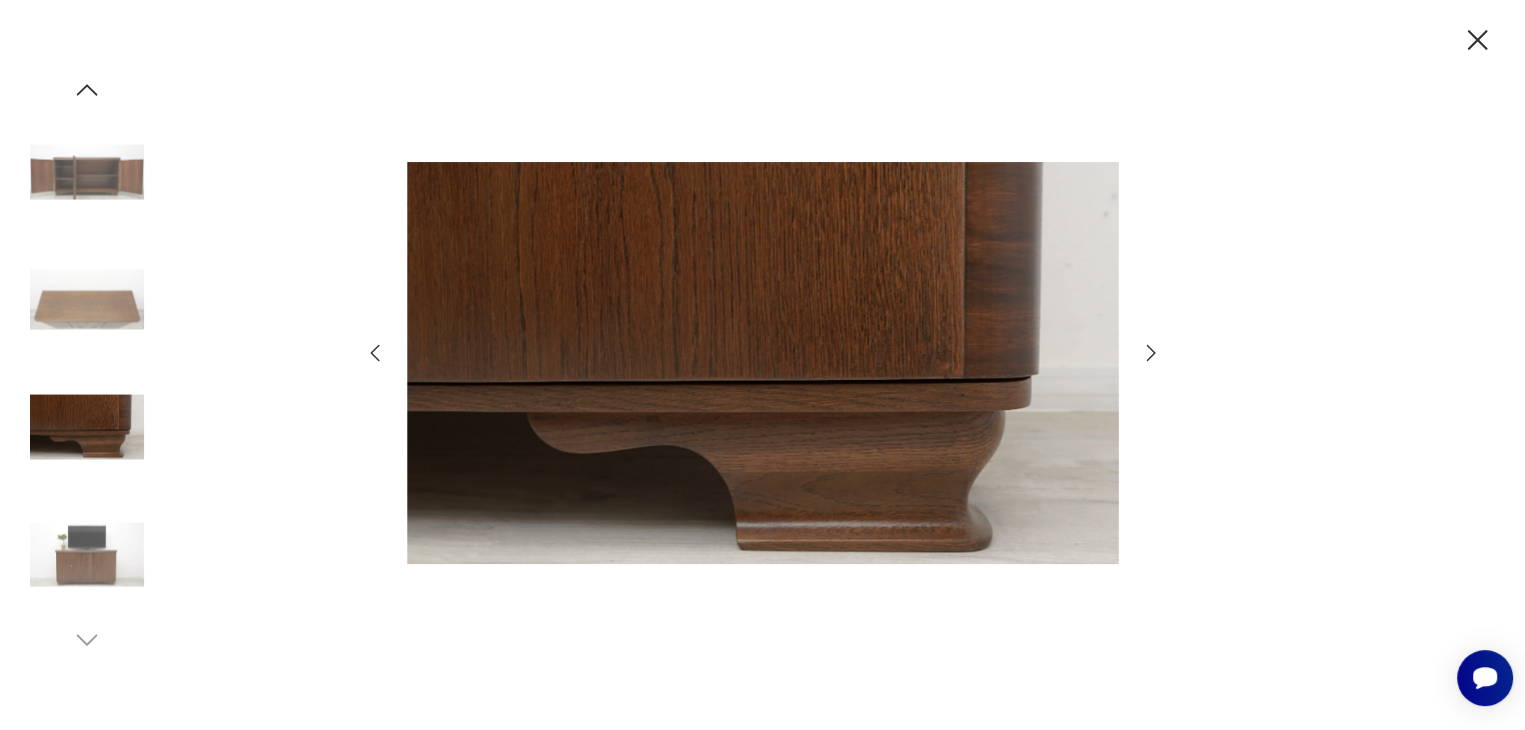 click 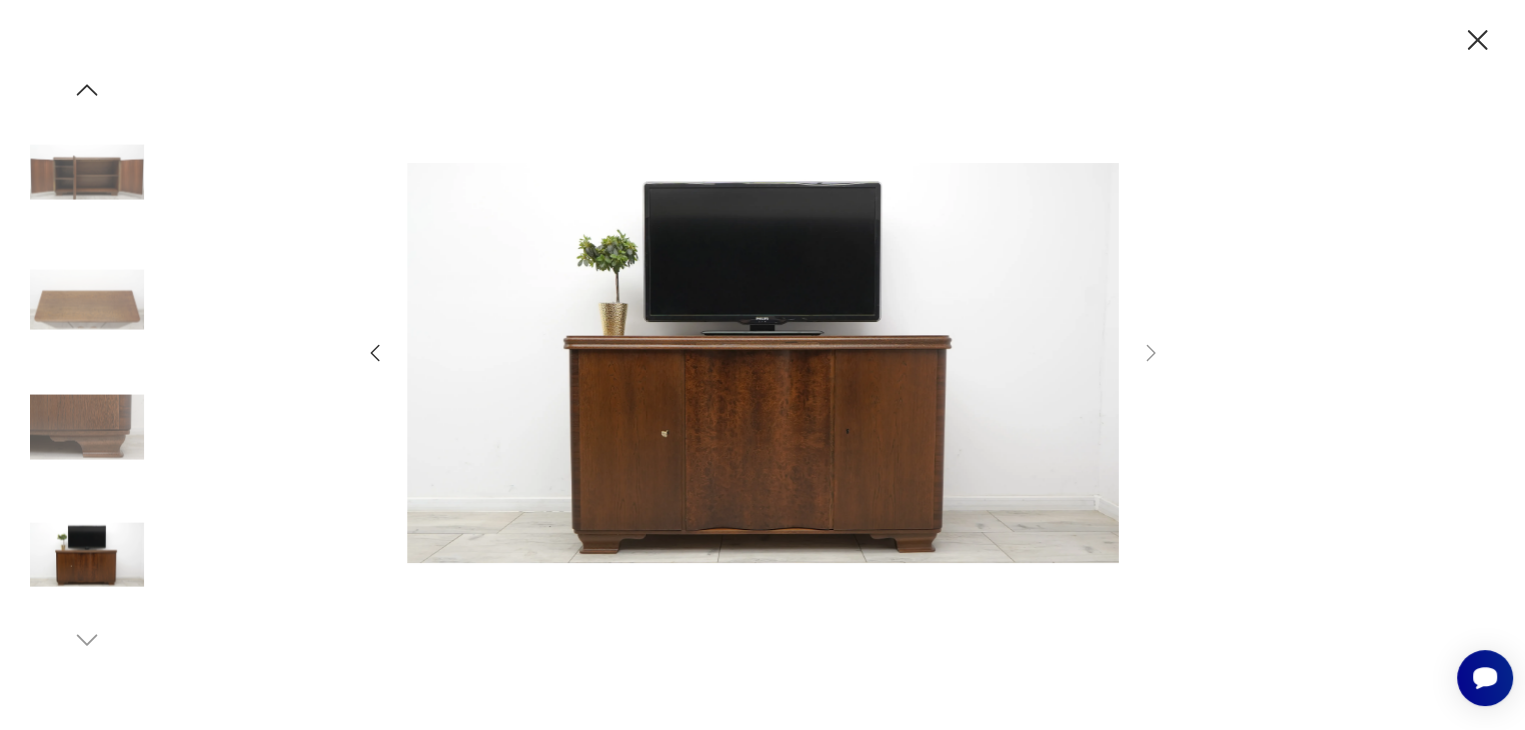 click at bounding box center (87, 300) 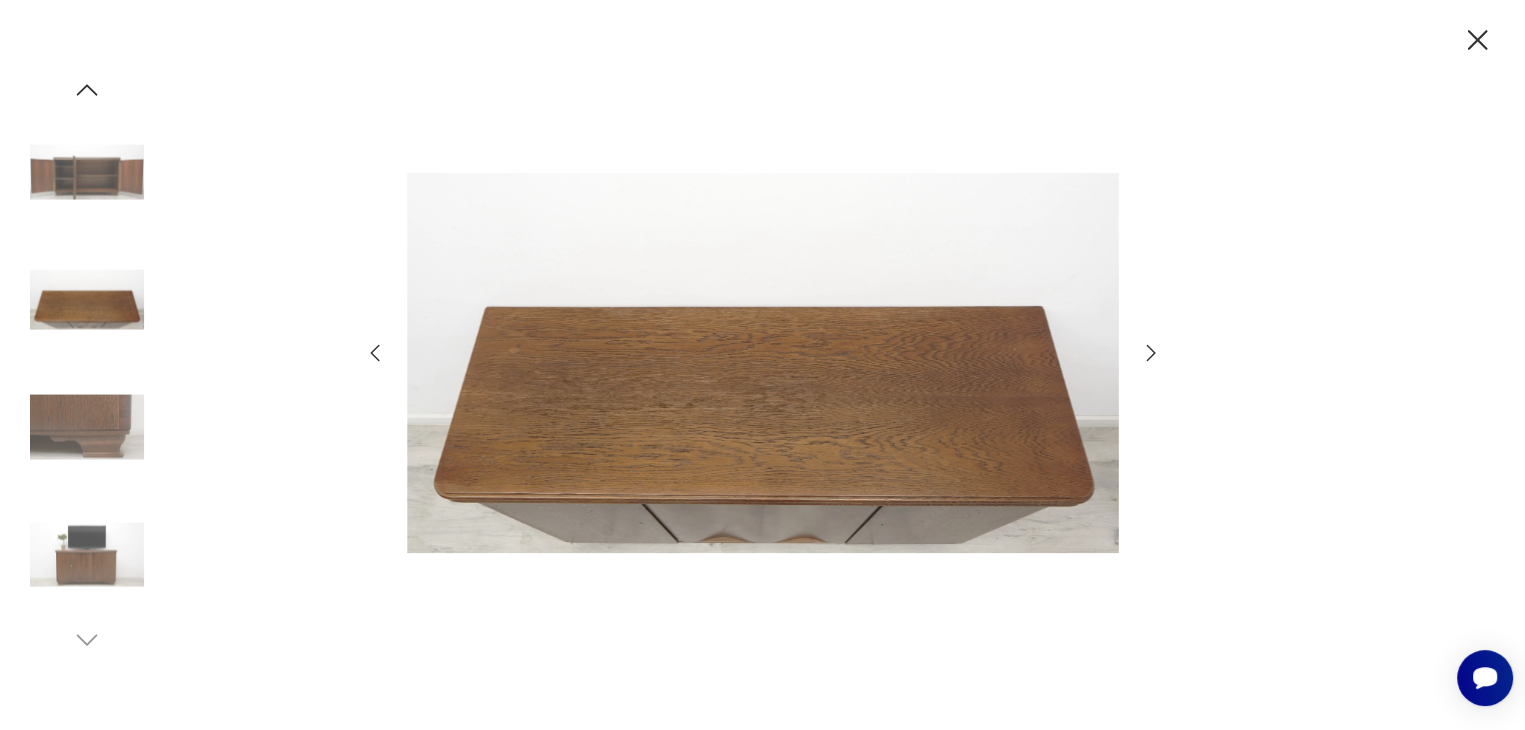 click at bounding box center [87, 555] 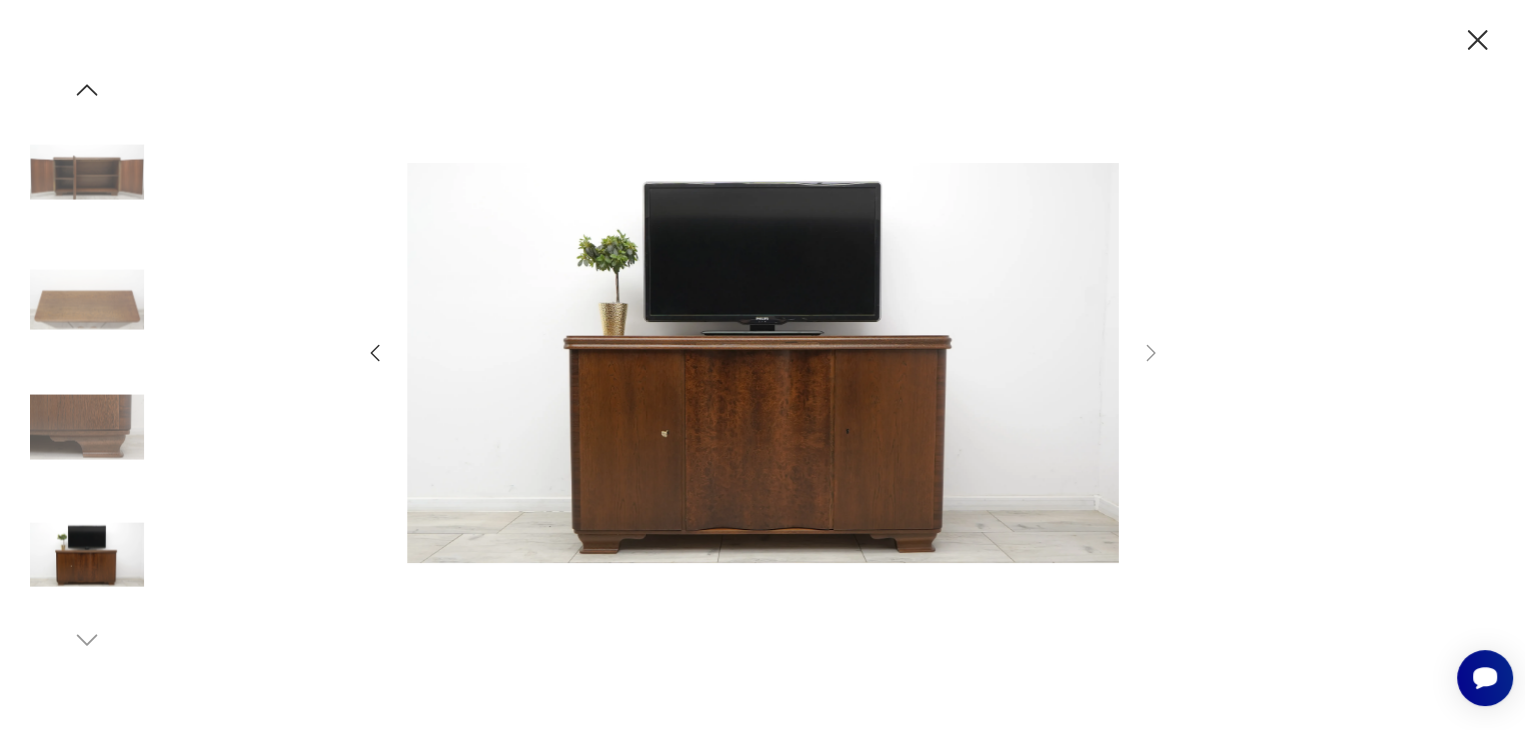 click 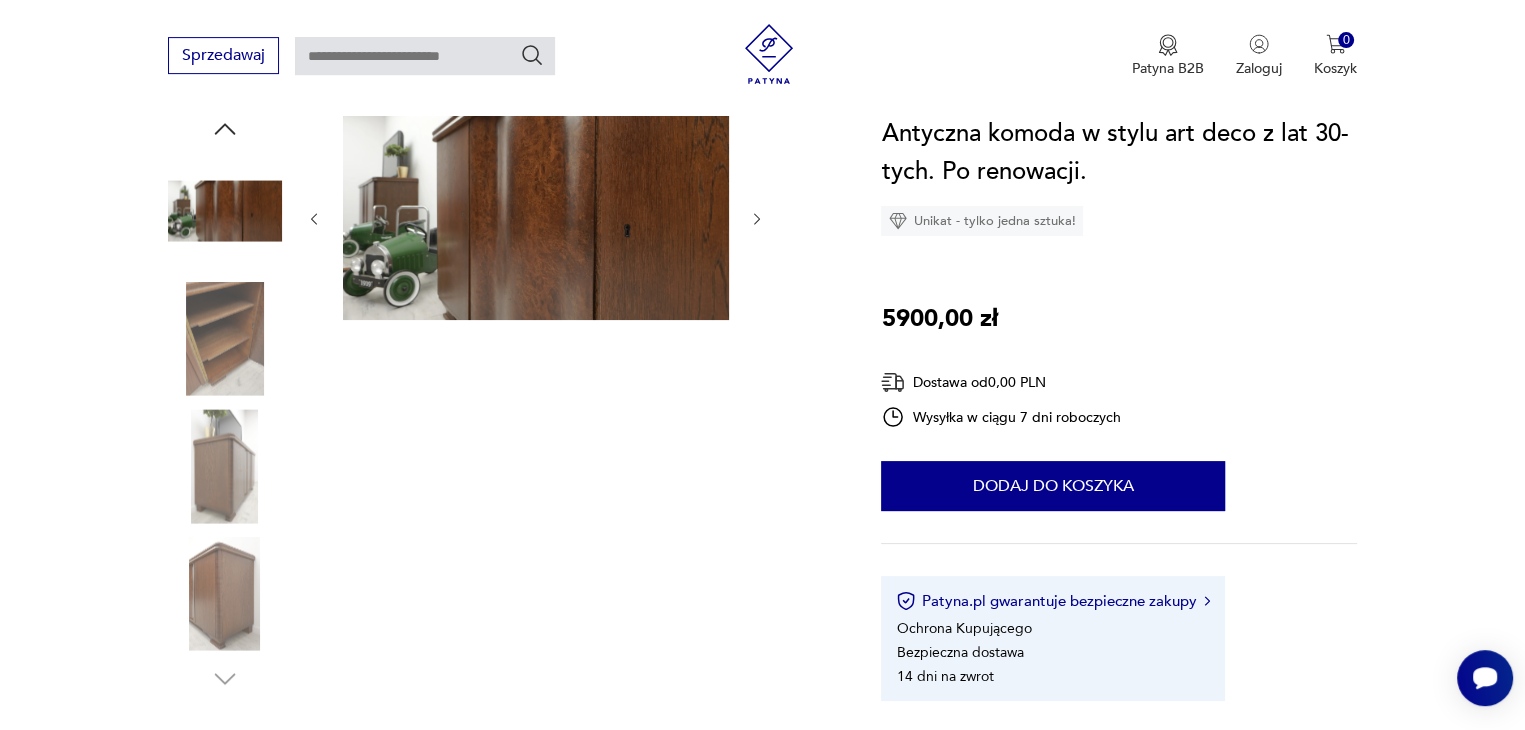 scroll, scrollTop: 0, scrollLeft: 0, axis: both 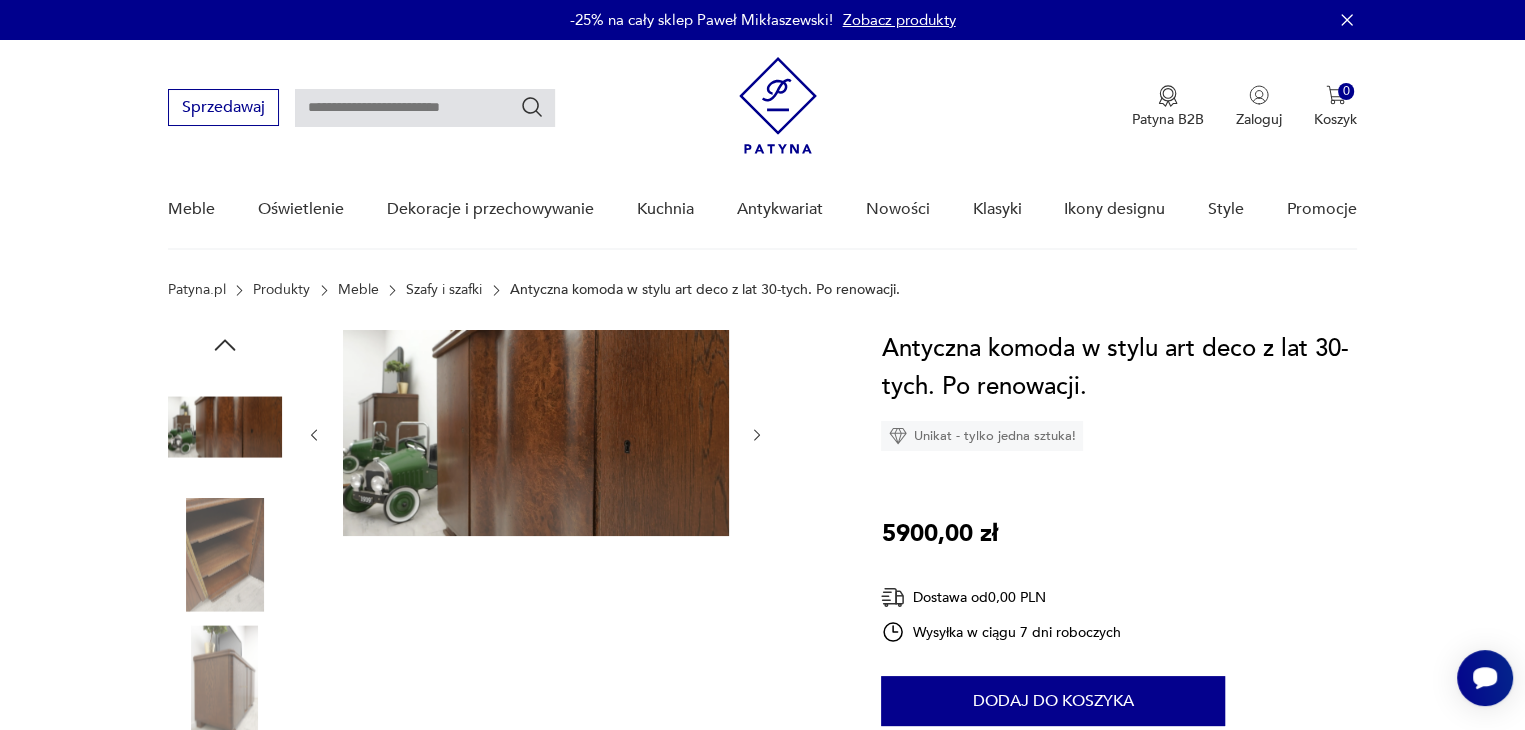 click at bounding box center [225, 555] 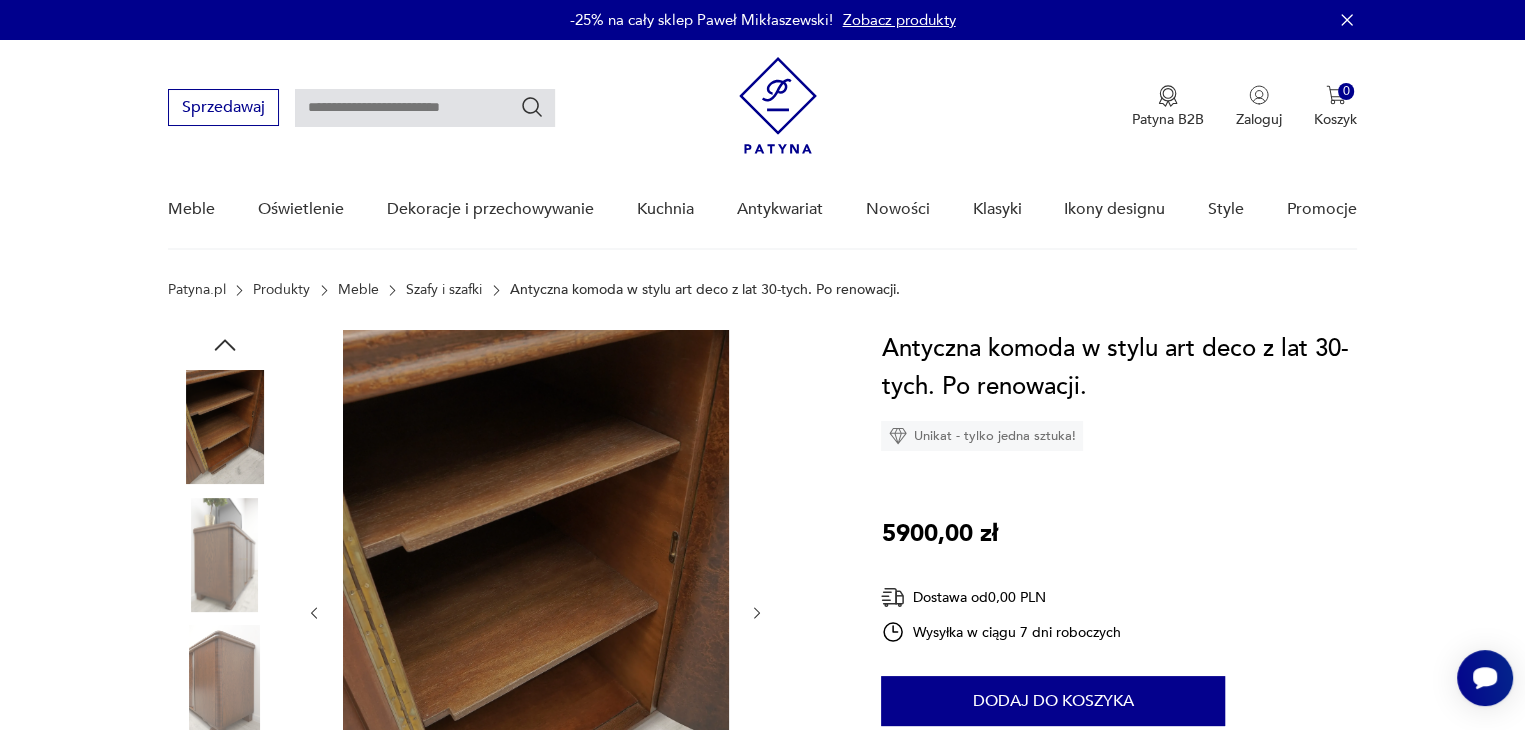 click at bounding box center [225, 682] 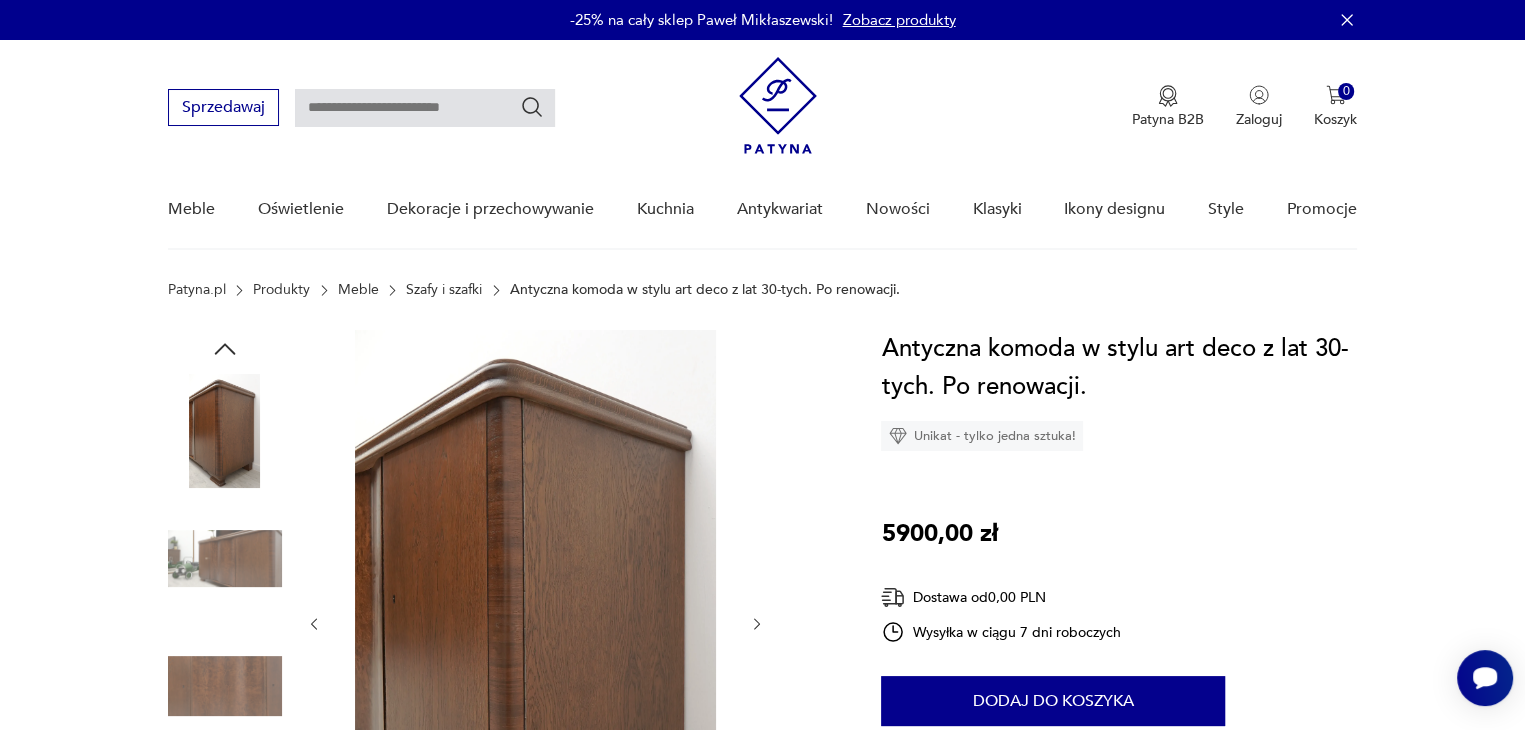 click at bounding box center [225, 686] 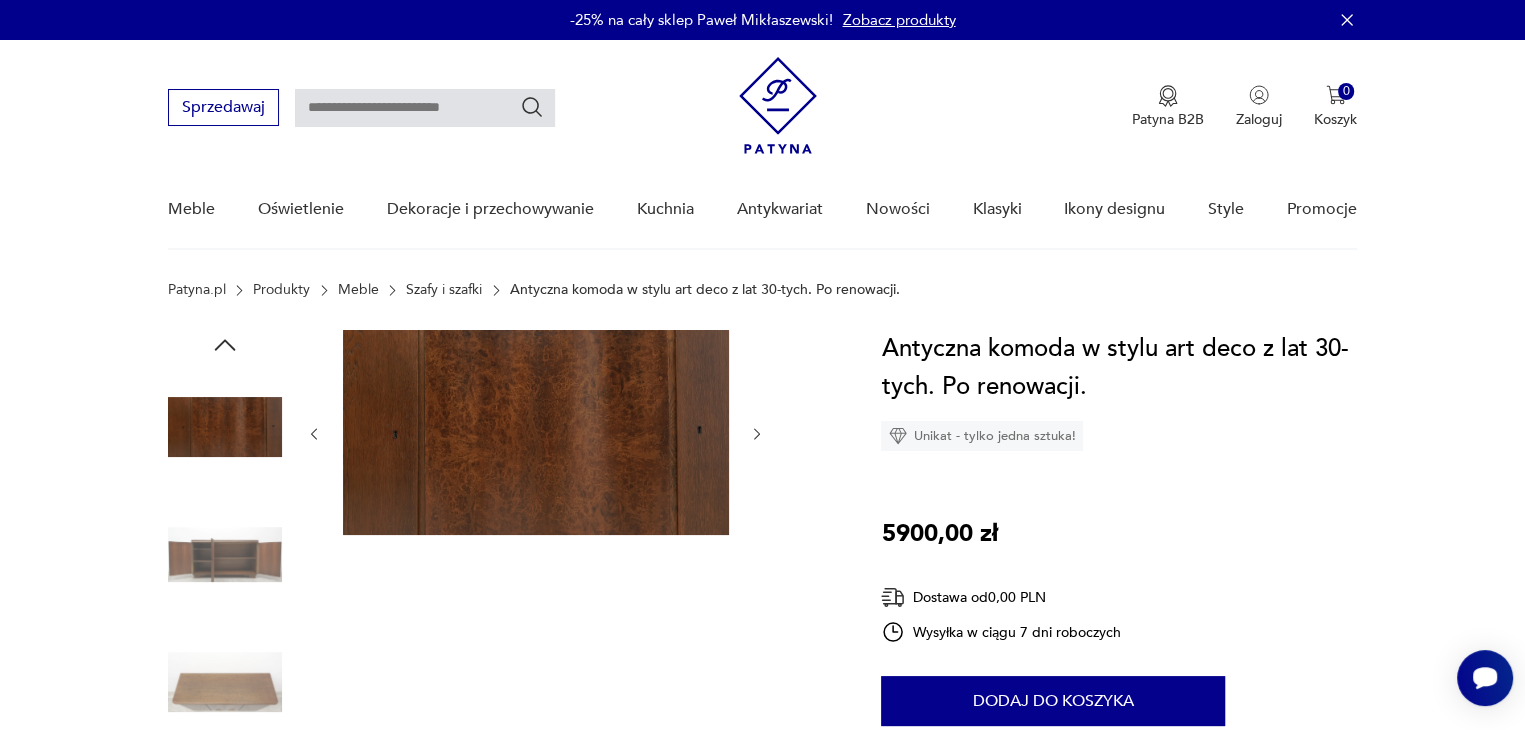 click at bounding box center (225, 555) 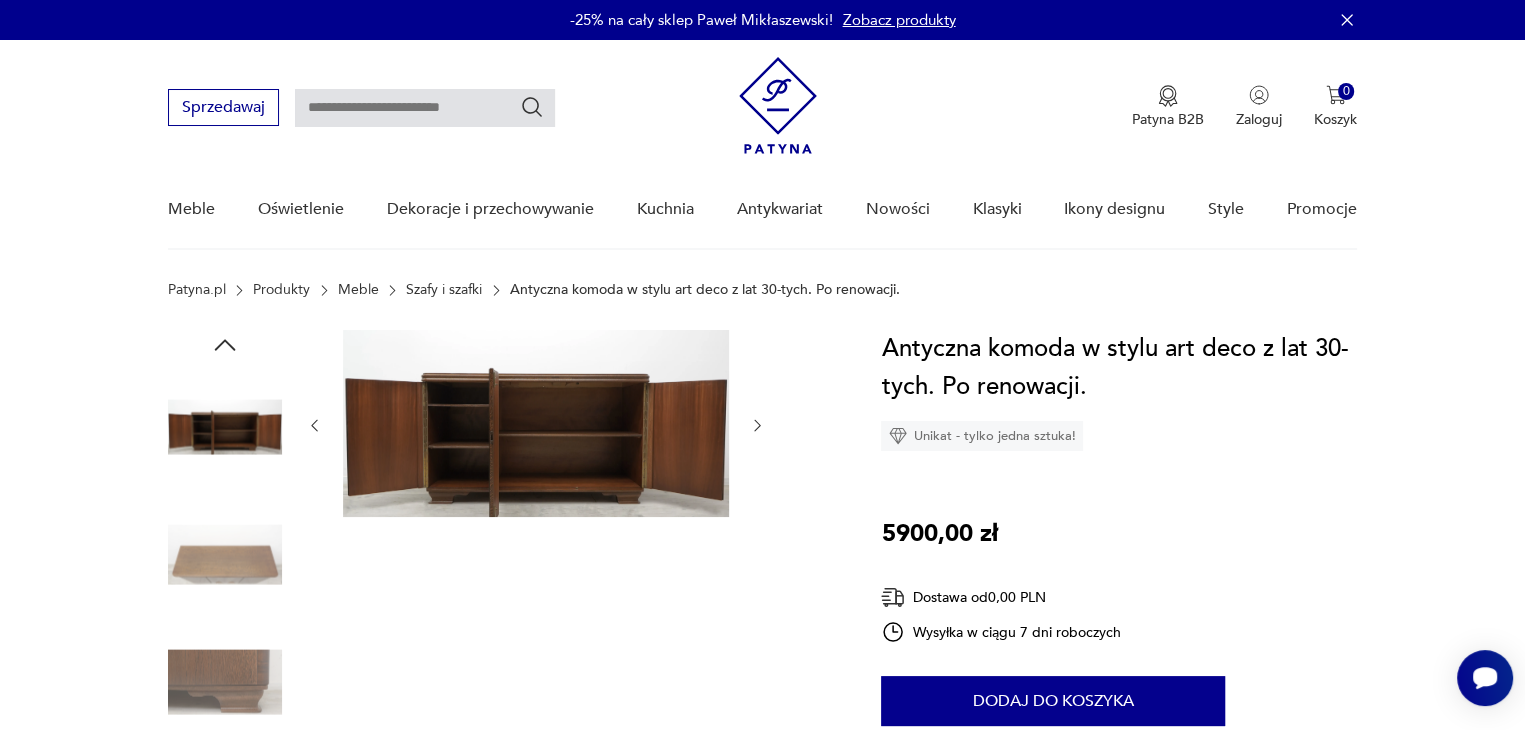 click at bounding box center (536, 423) 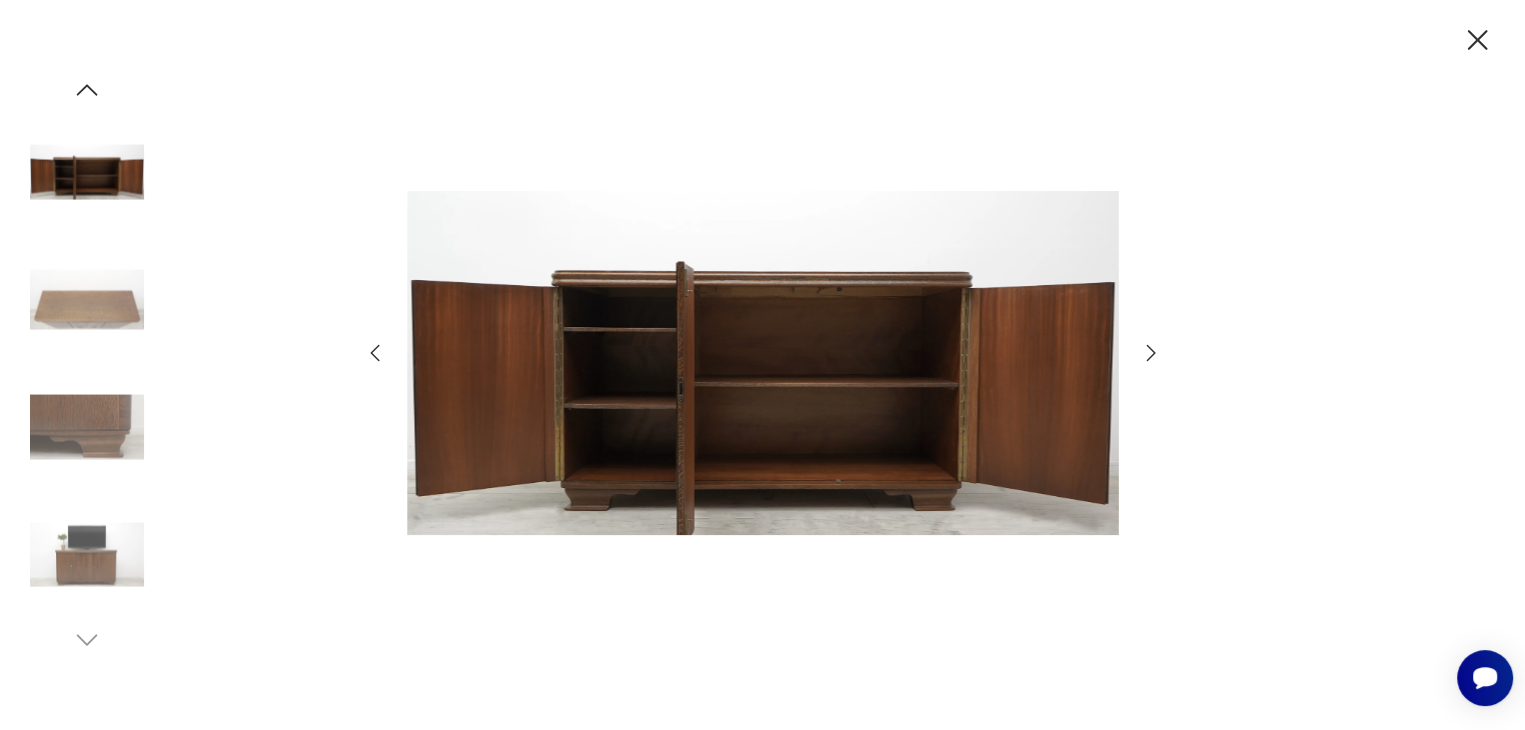click at bounding box center [763, 363] 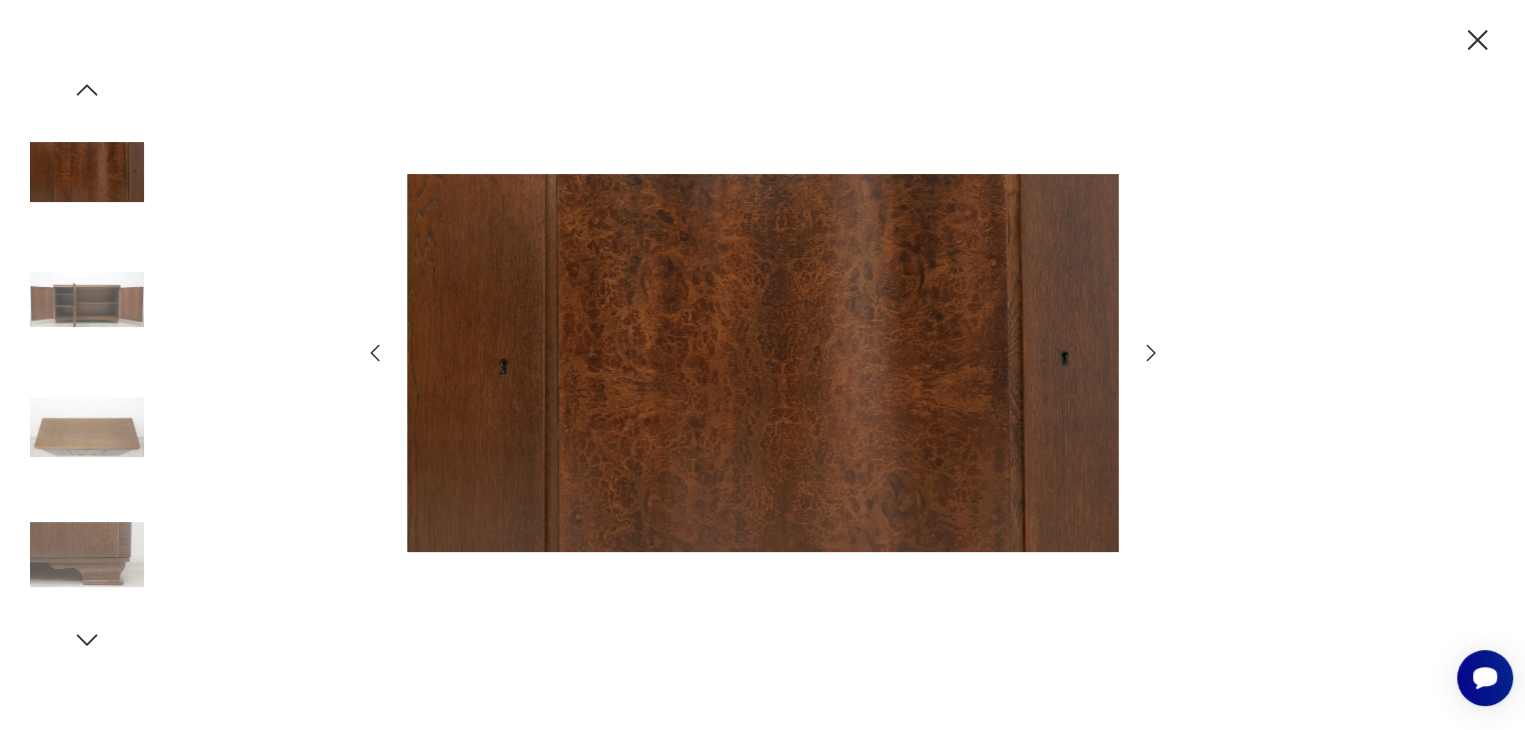 click 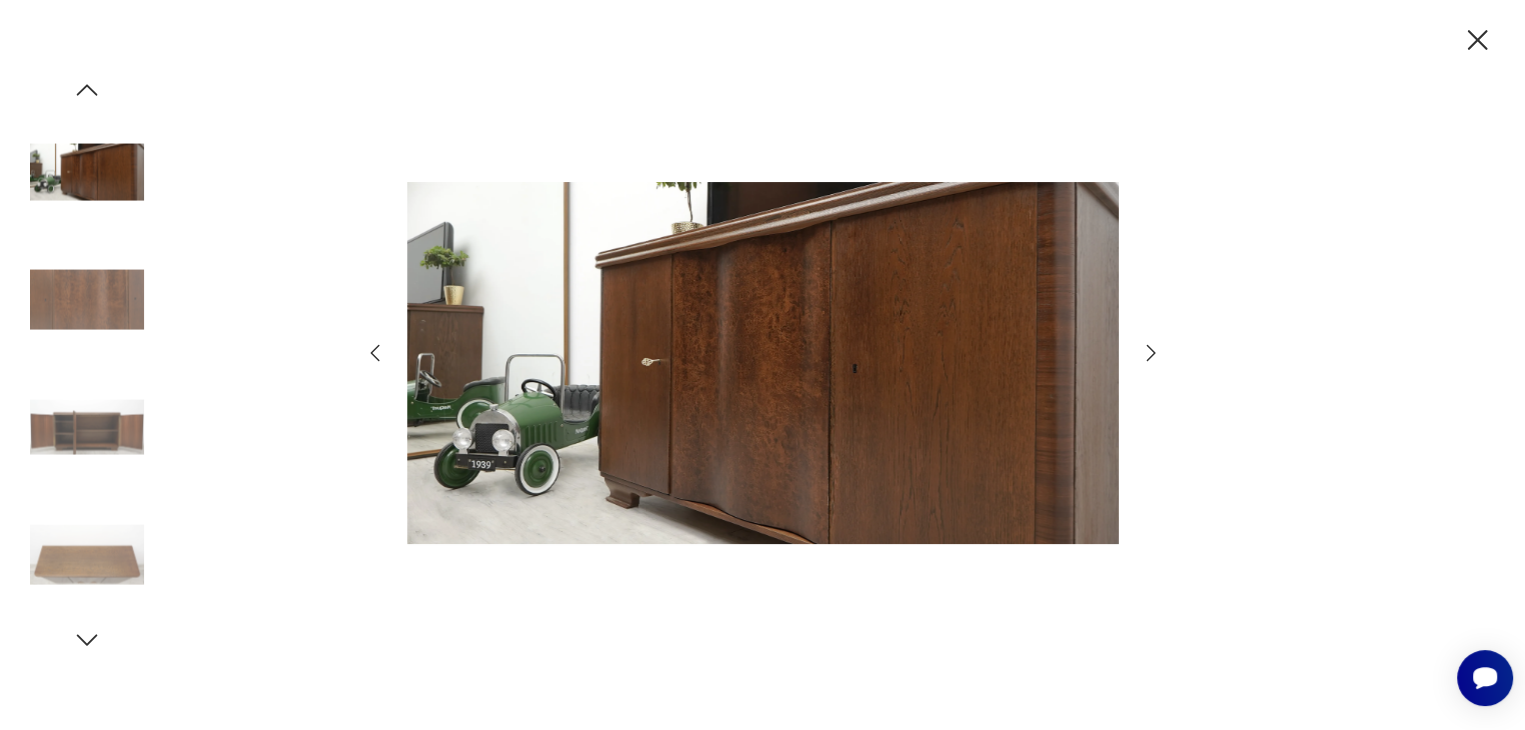 click at bounding box center [87, 427] 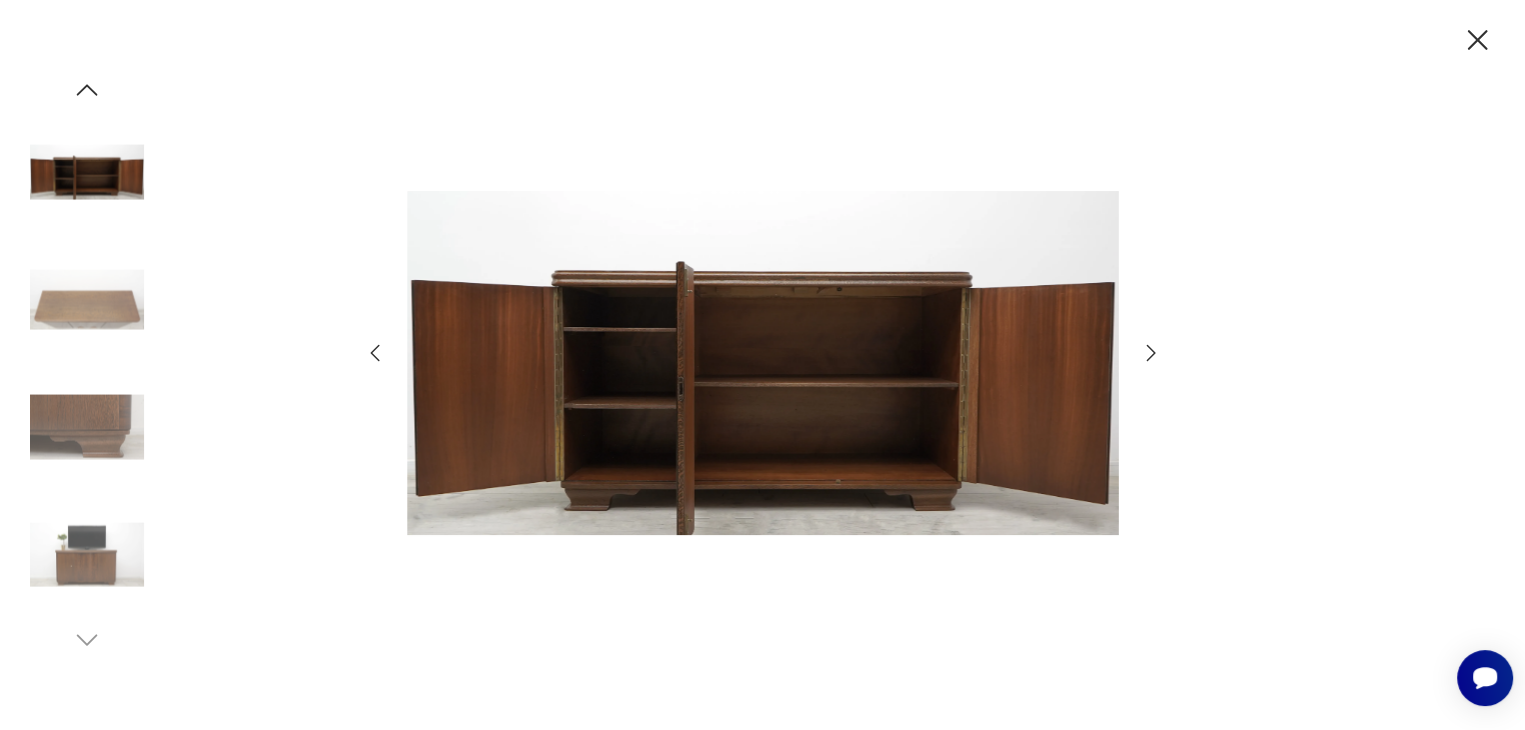 click 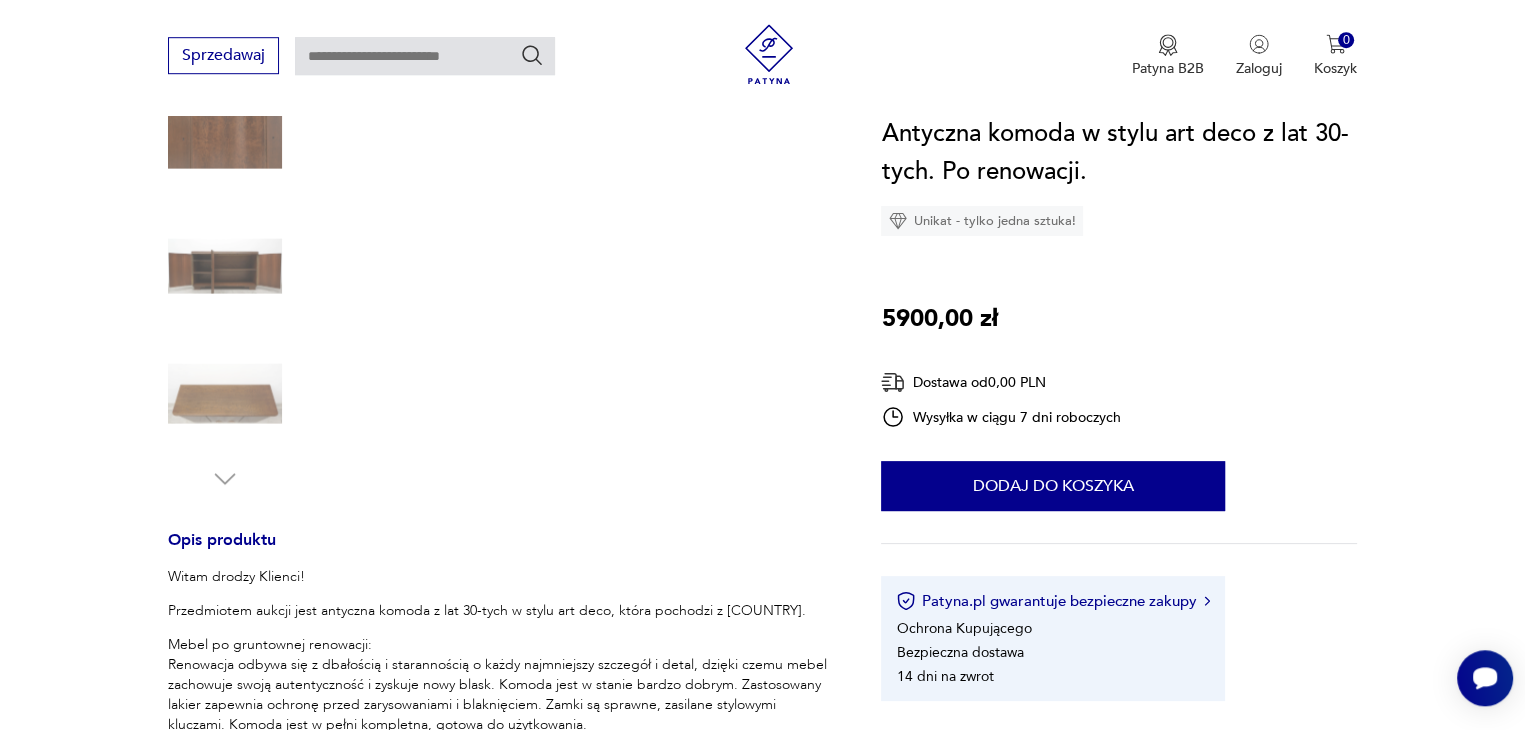 scroll, scrollTop: 404, scrollLeft: 0, axis: vertical 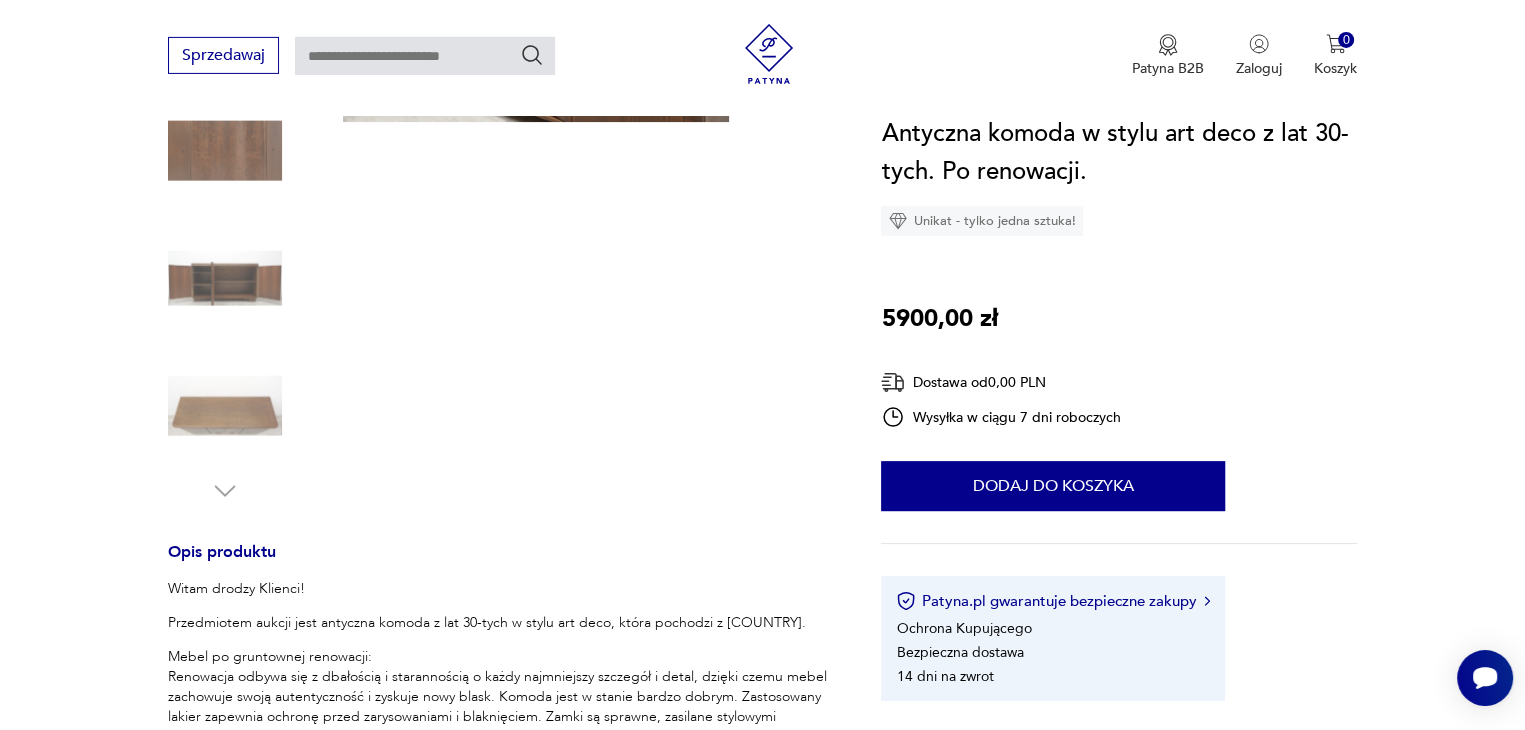 click at bounding box center [225, 406] 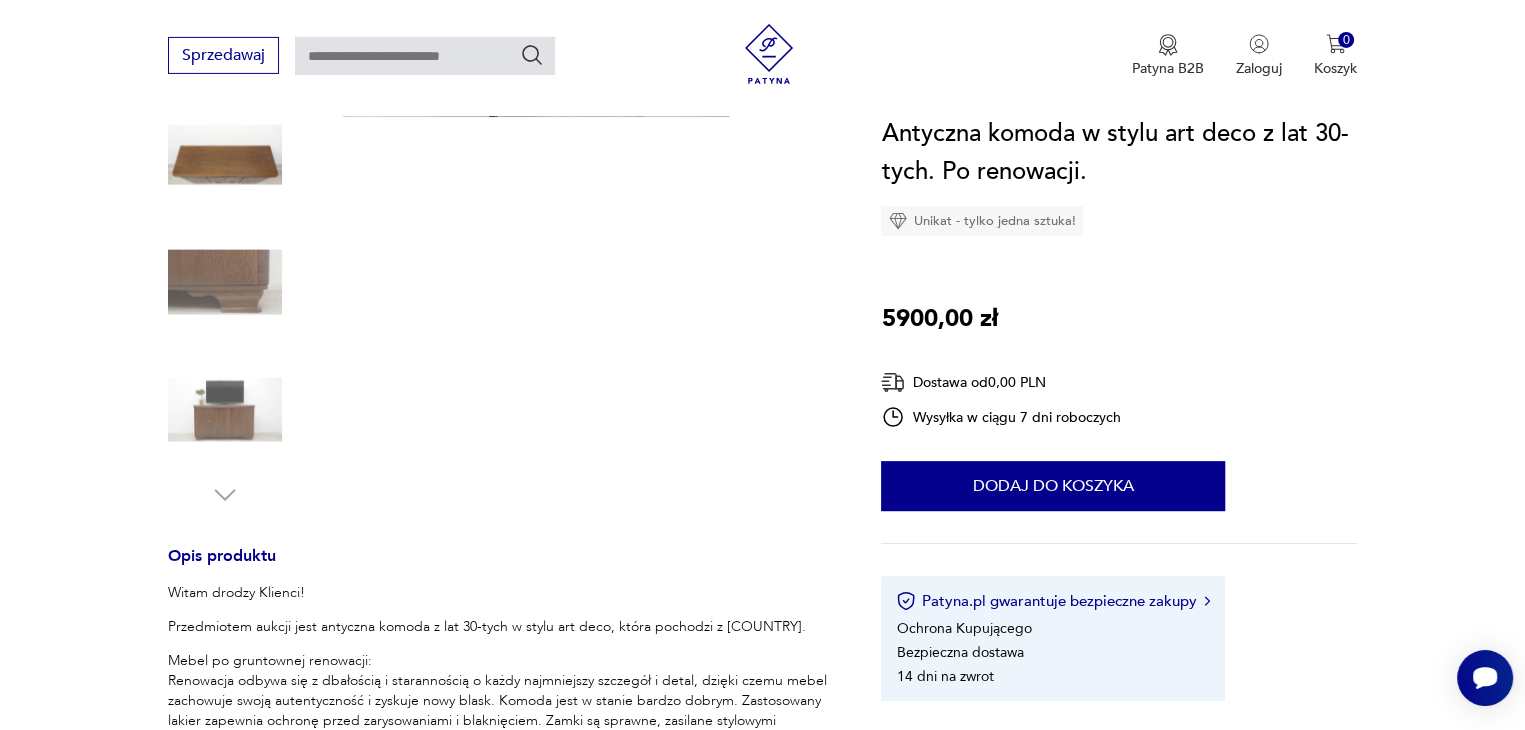 scroll, scrollTop: 400, scrollLeft: 0, axis: vertical 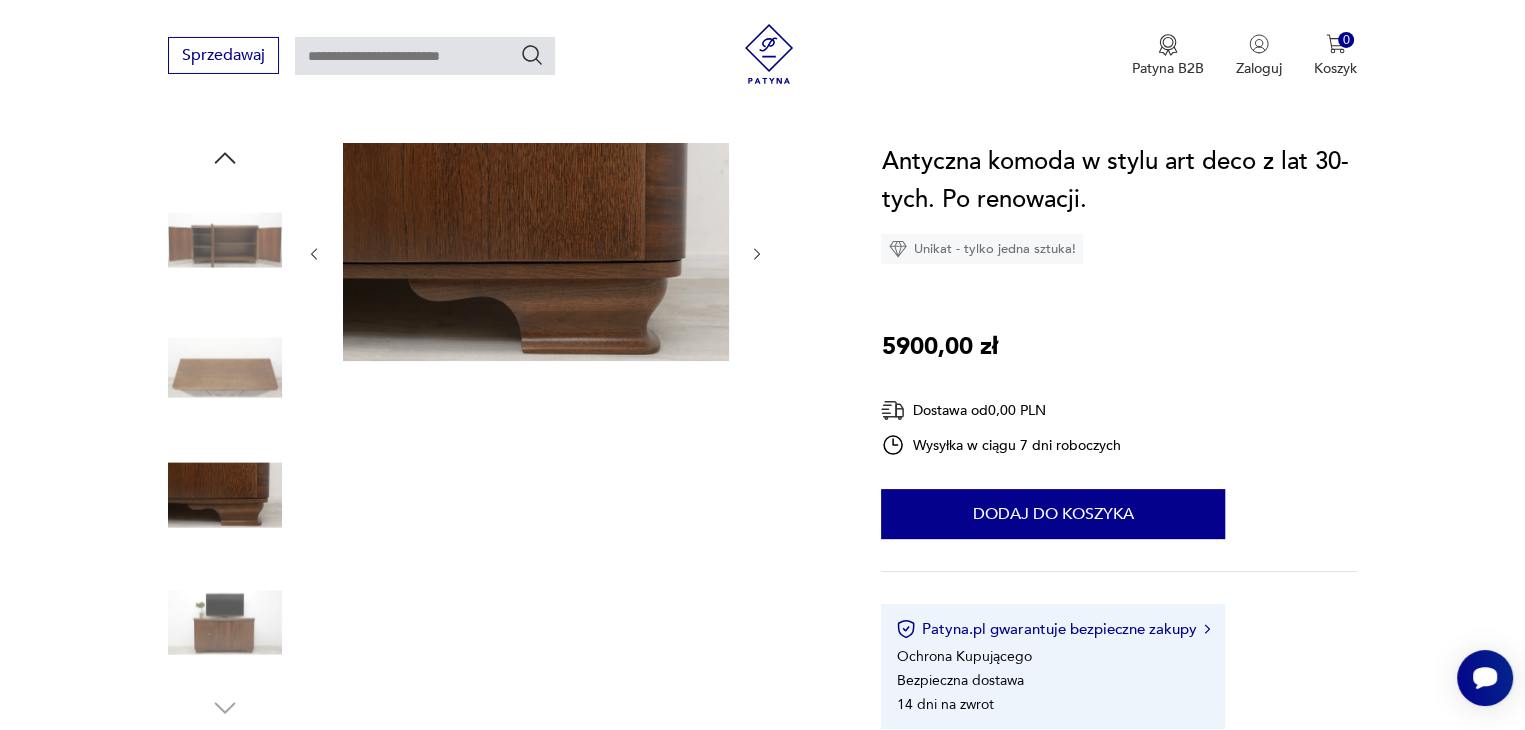 click at bounding box center [225, 240] 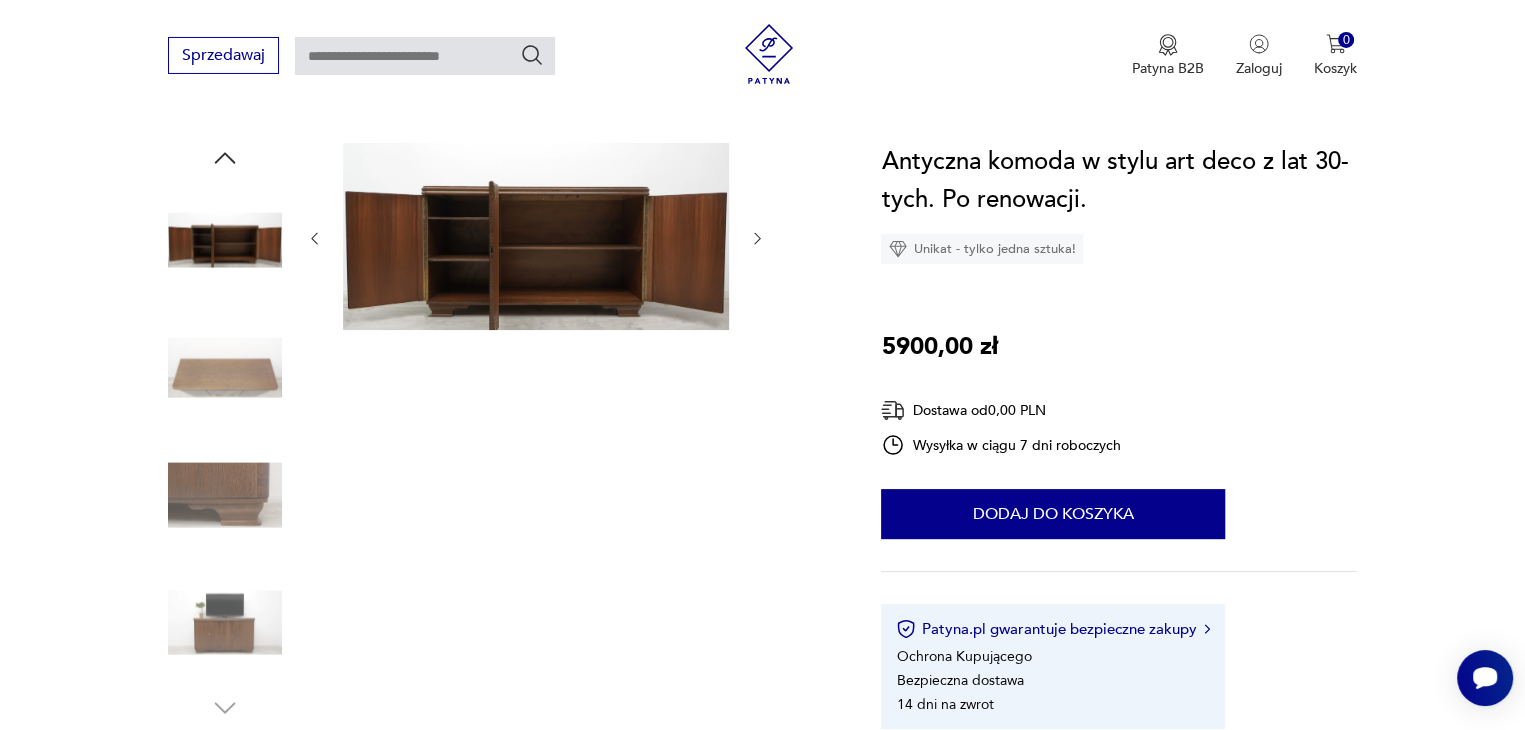 click at bounding box center [225, 368] 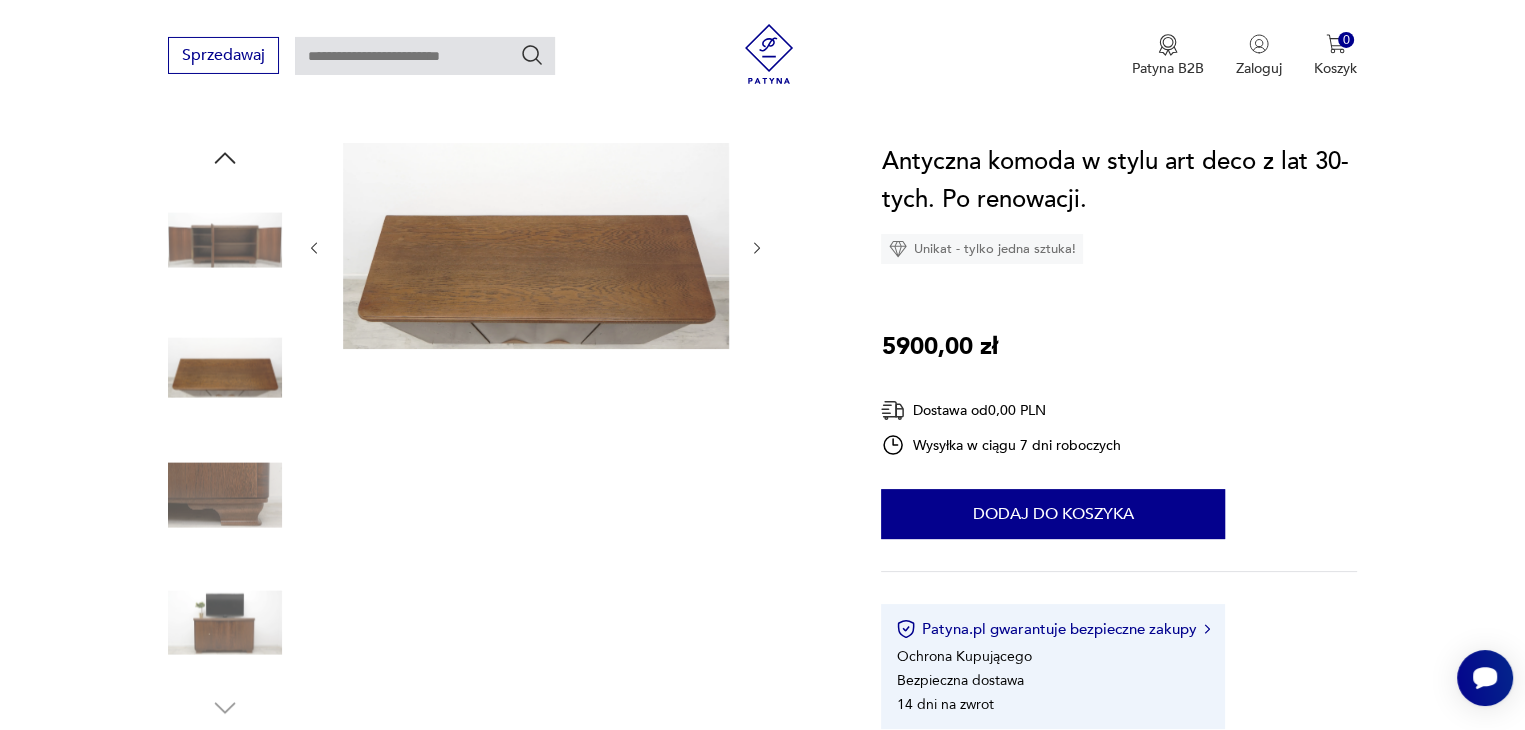 click at bounding box center (225, 623) 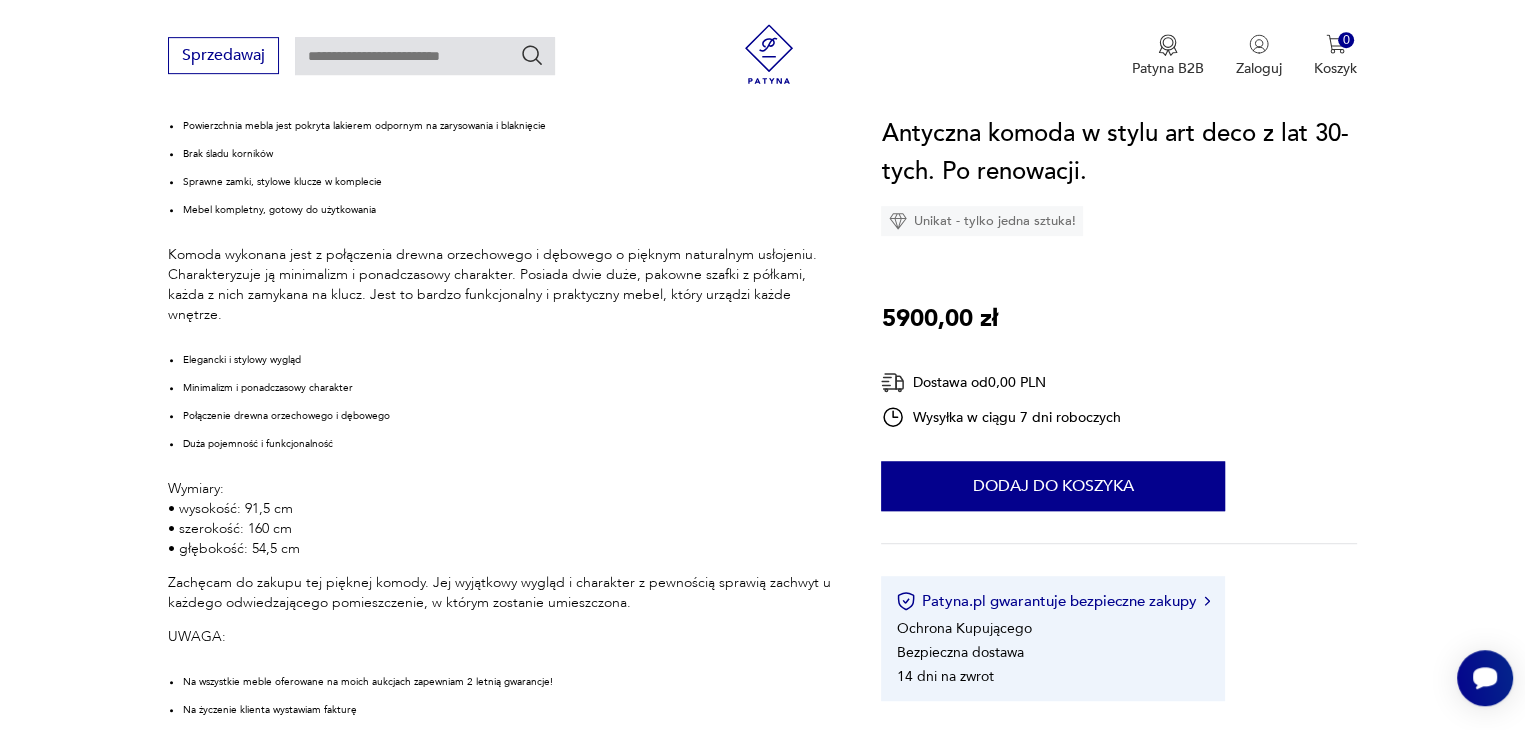 scroll, scrollTop: 1077, scrollLeft: 0, axis: vertical 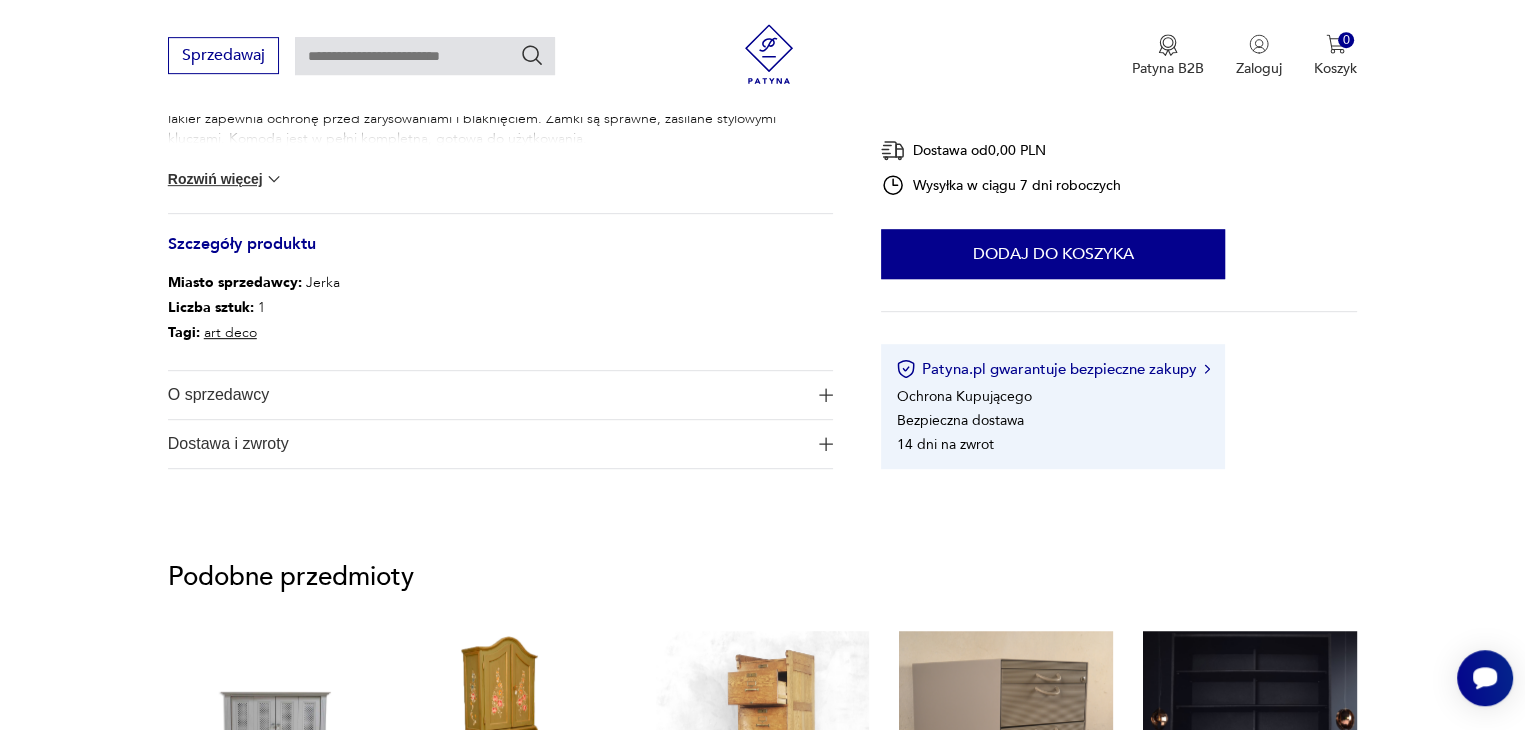 click on "Rozwiń więcej" at bounding box center [226, 179] 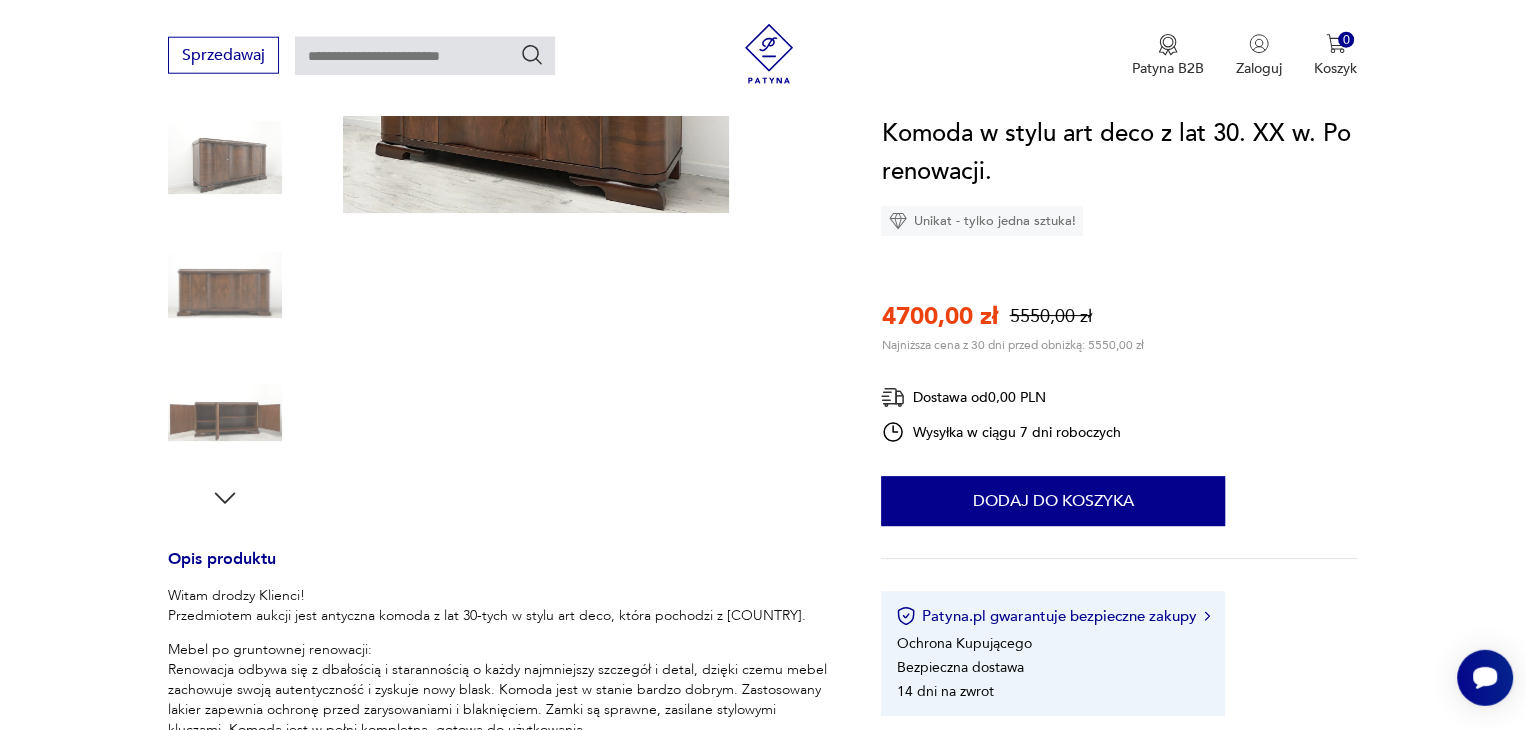 scroll, scrollTop: 196, scrollLeft: 0, axis: vertical 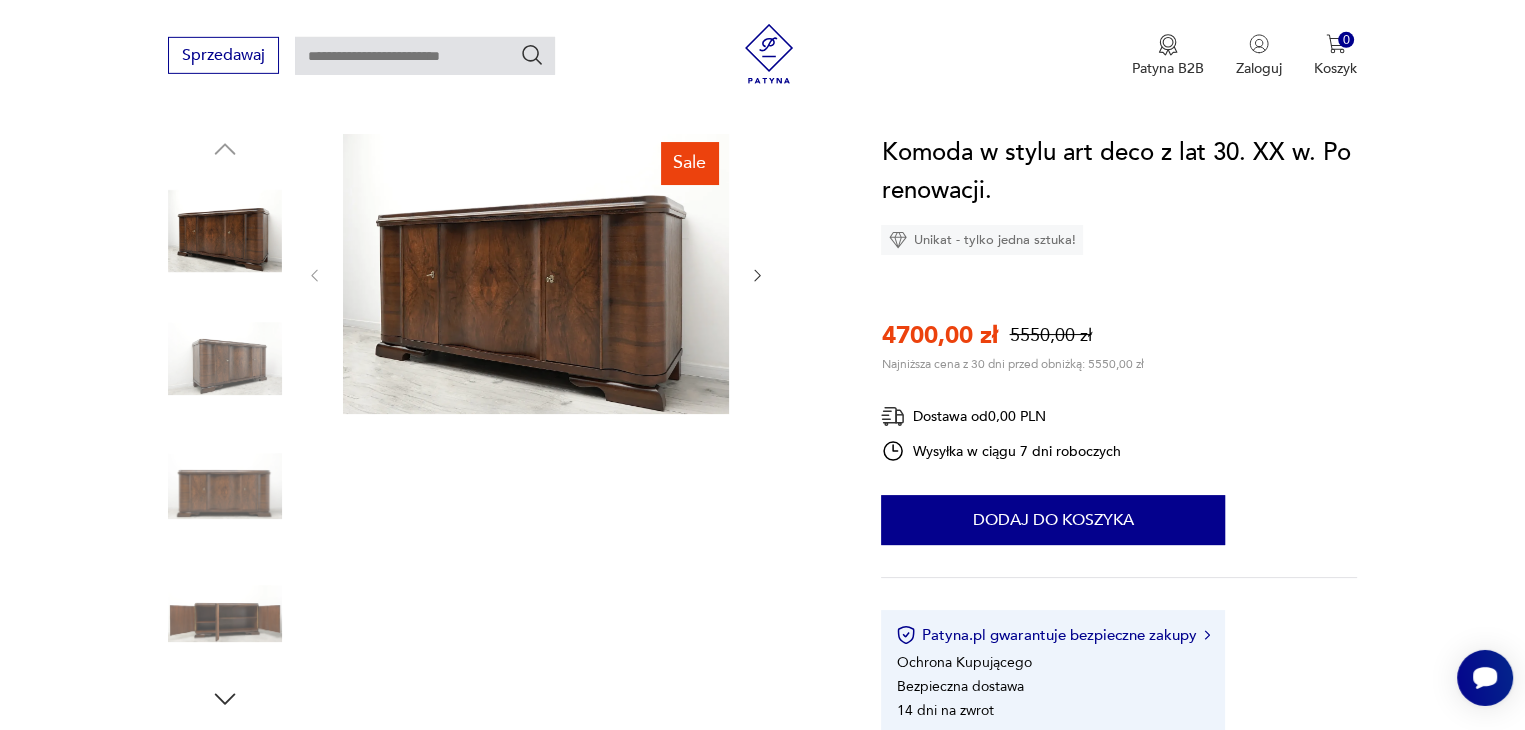 click at bounding box center [225, 614] 